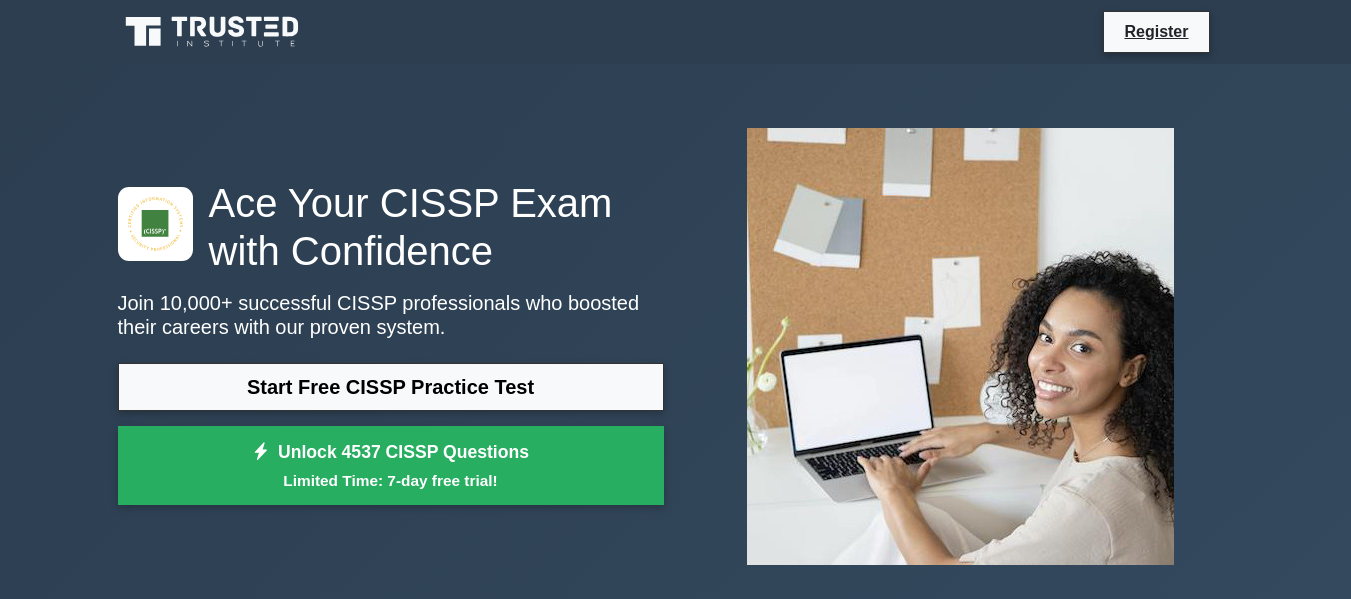 scroll, scrollTop: 0, scrollLeft: 0, axis: both 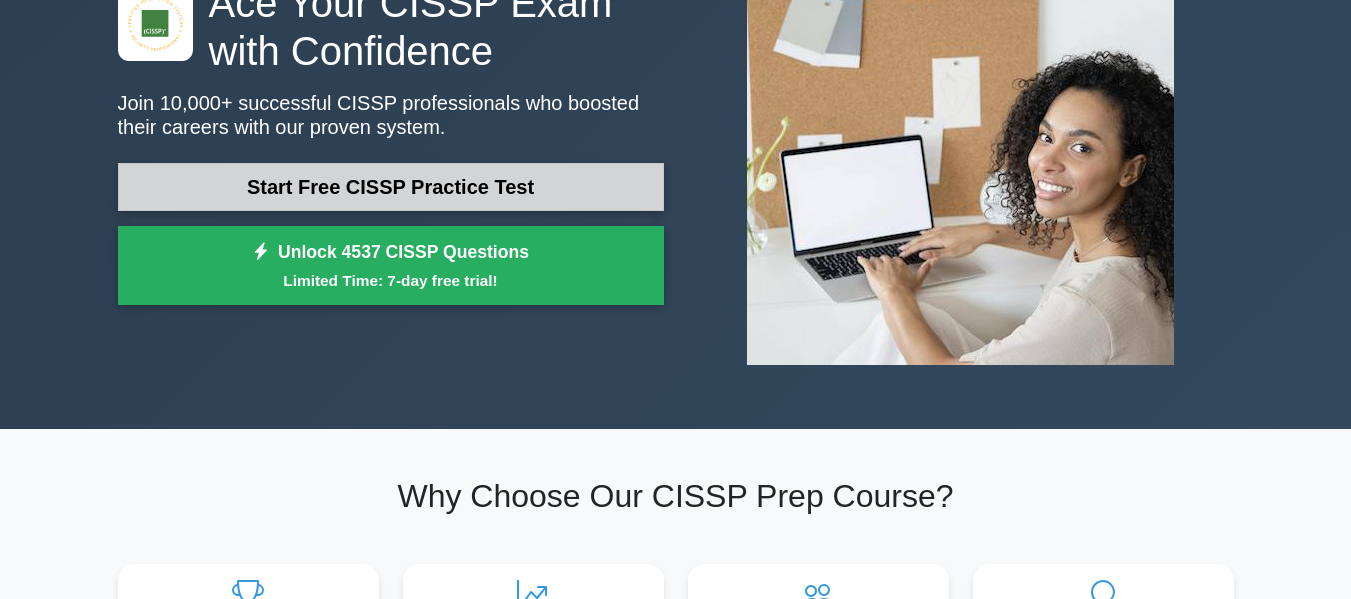 click on "Start Free CISSP Practice Test" at bounding box center [391, 187] 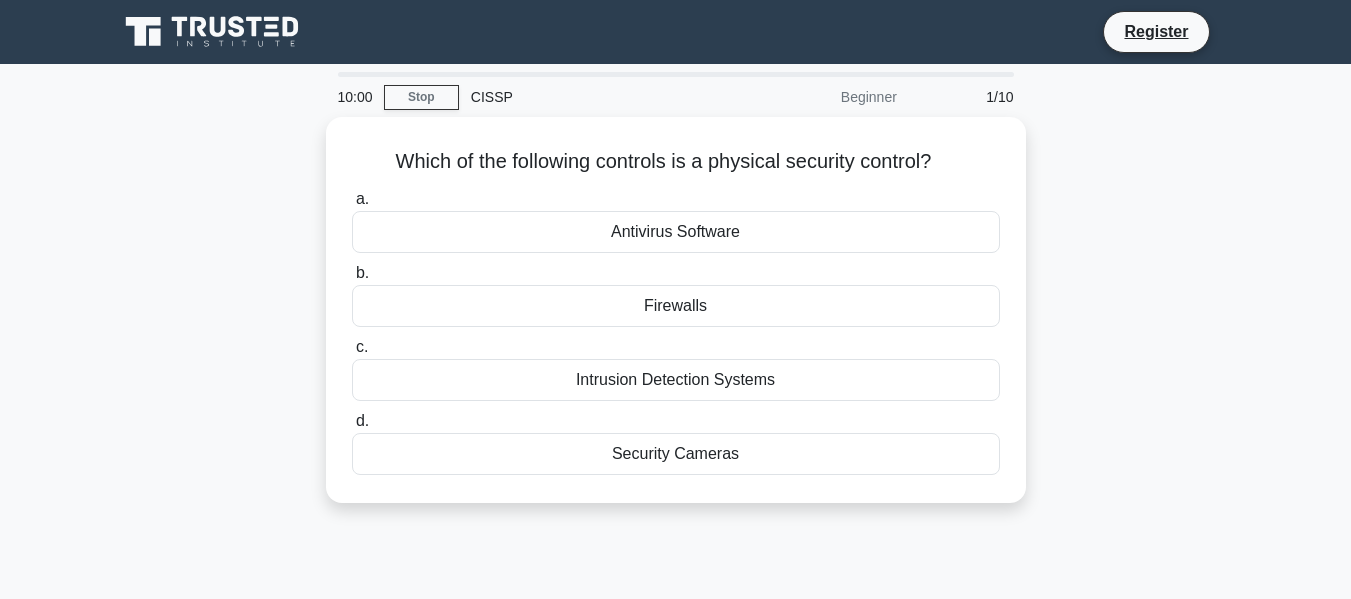 scroll, scrollTop: 0, scrollLeft: 0, axis: both 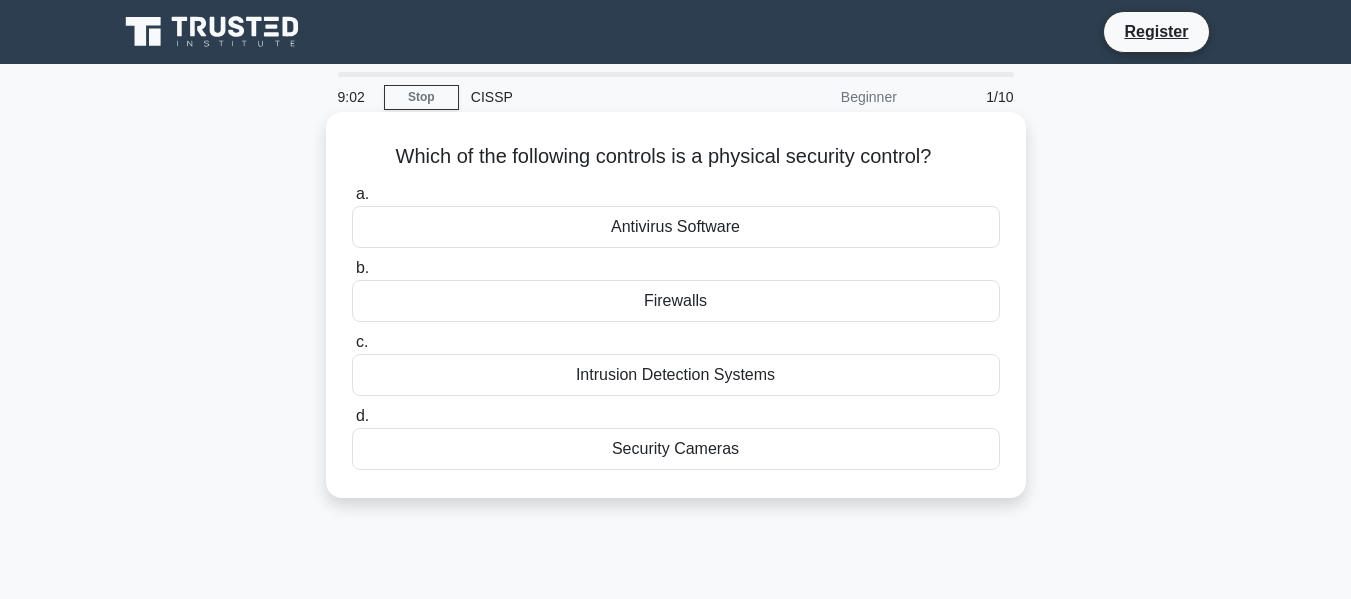 click on "Security Cameras" at bounding box center (676, 449) 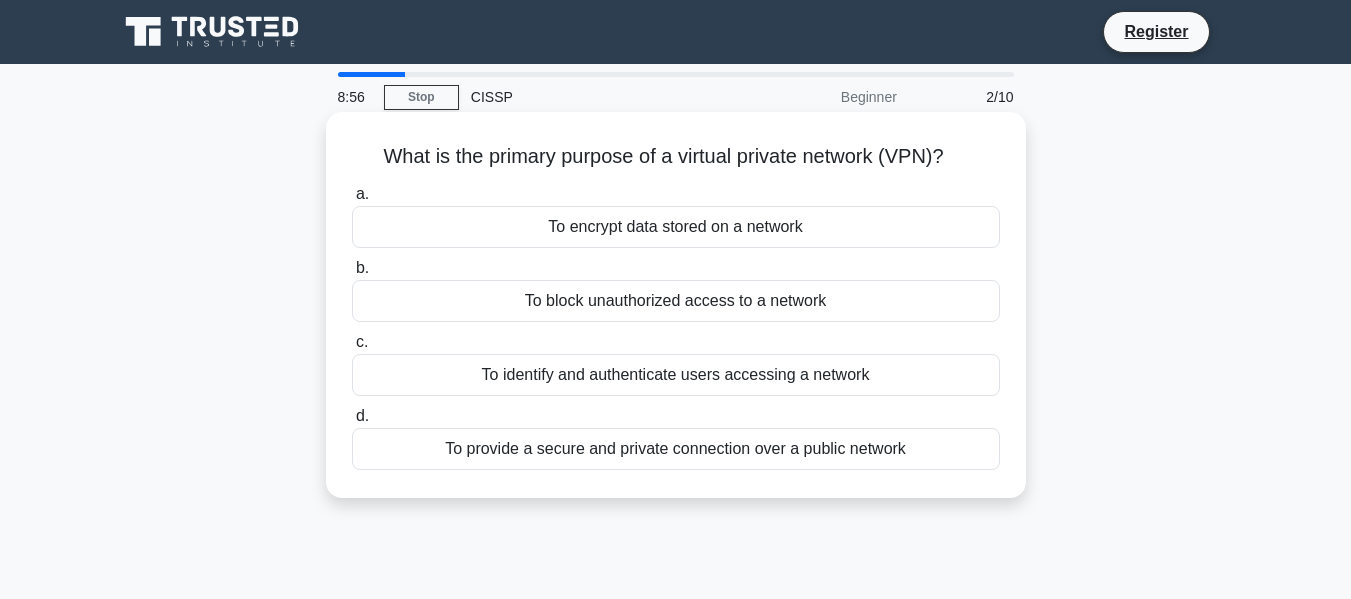 click on "To provide a secure and private connection over a public network" at bounding box center (676, 449) 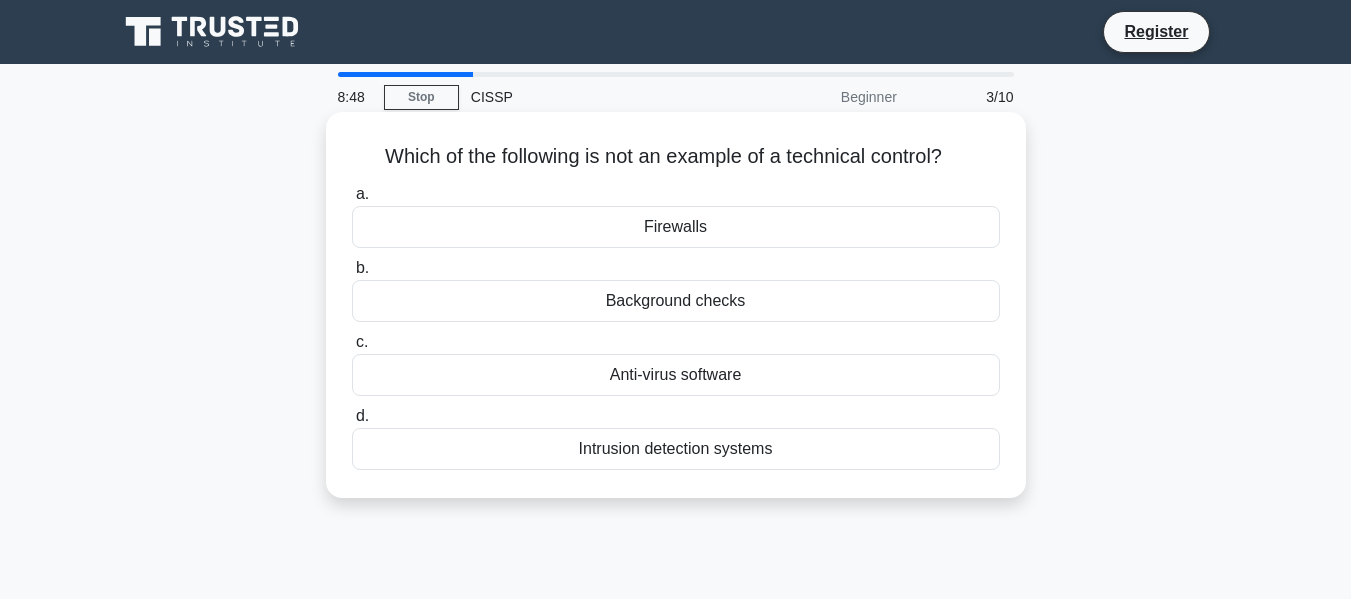 click on "Background checks" at bounding box center (676, 301) 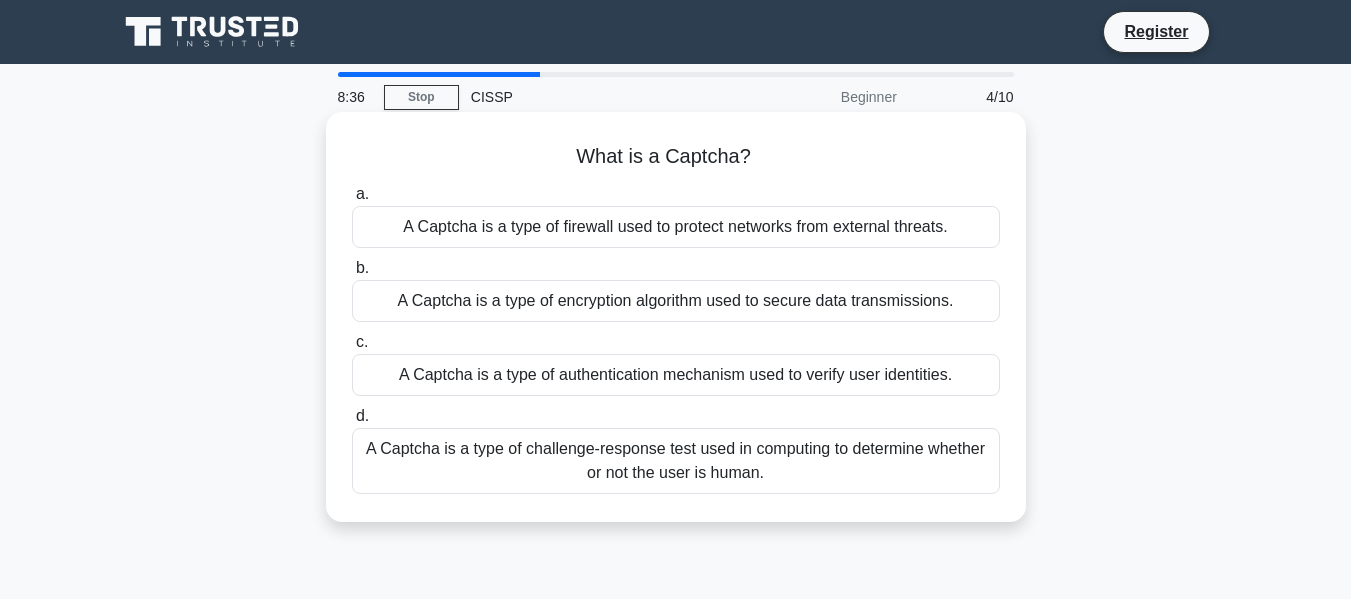 click on "A Captcha is a type of authentication mechanism used to verify user identities." at bounding box center [676, 375] 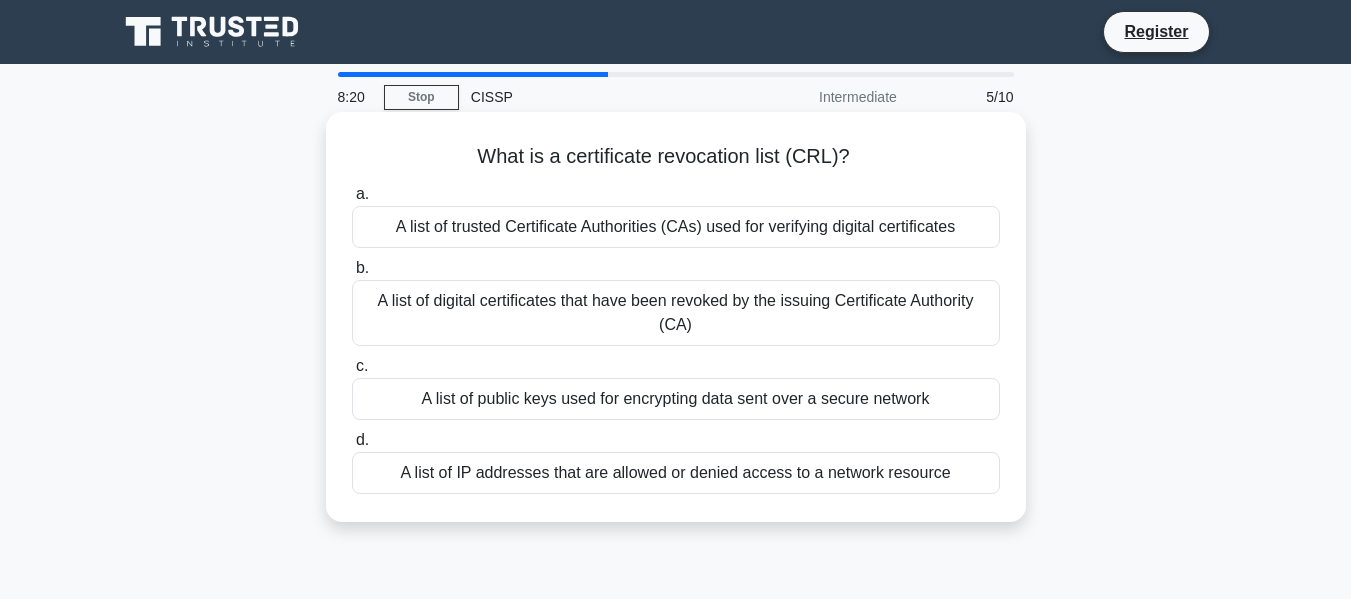 click on "A list of digital certificates that have been revoked by the issuing Certificate Authority (CA)" at bounding box center (676, 313) 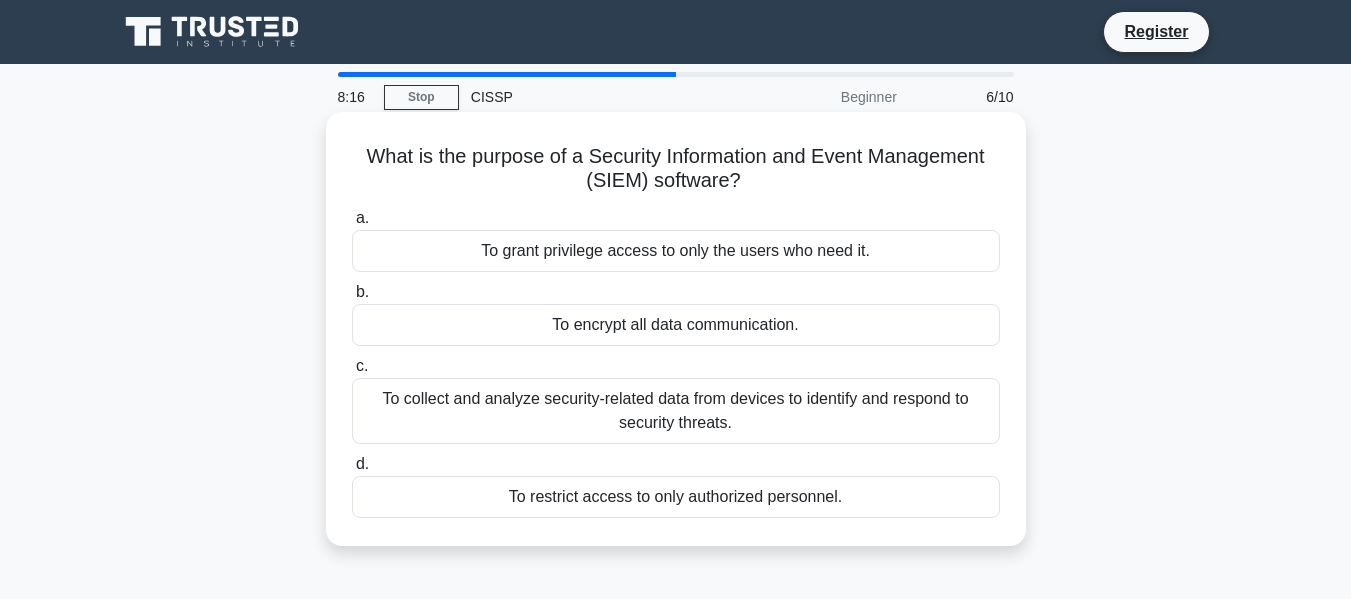 click on "To collect and analyze security-related data from devices to identify and respond to security threats." at bounding box center (676, 411) 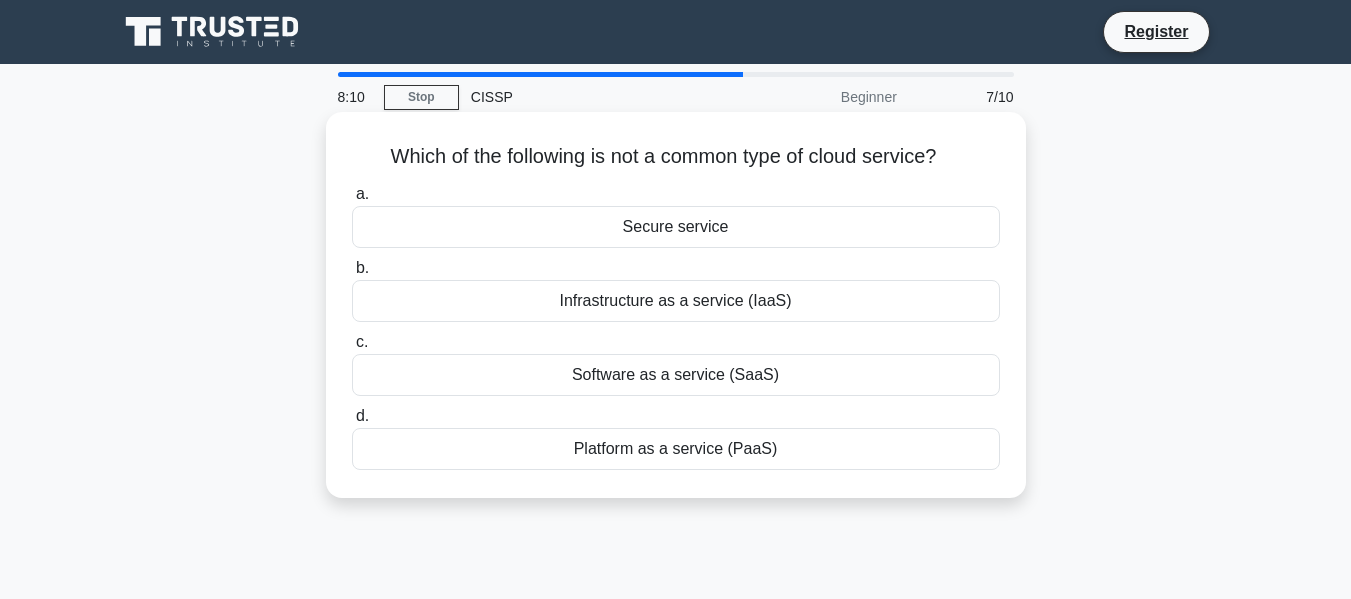 click on "Secure service" at bounding box center [676, 227] 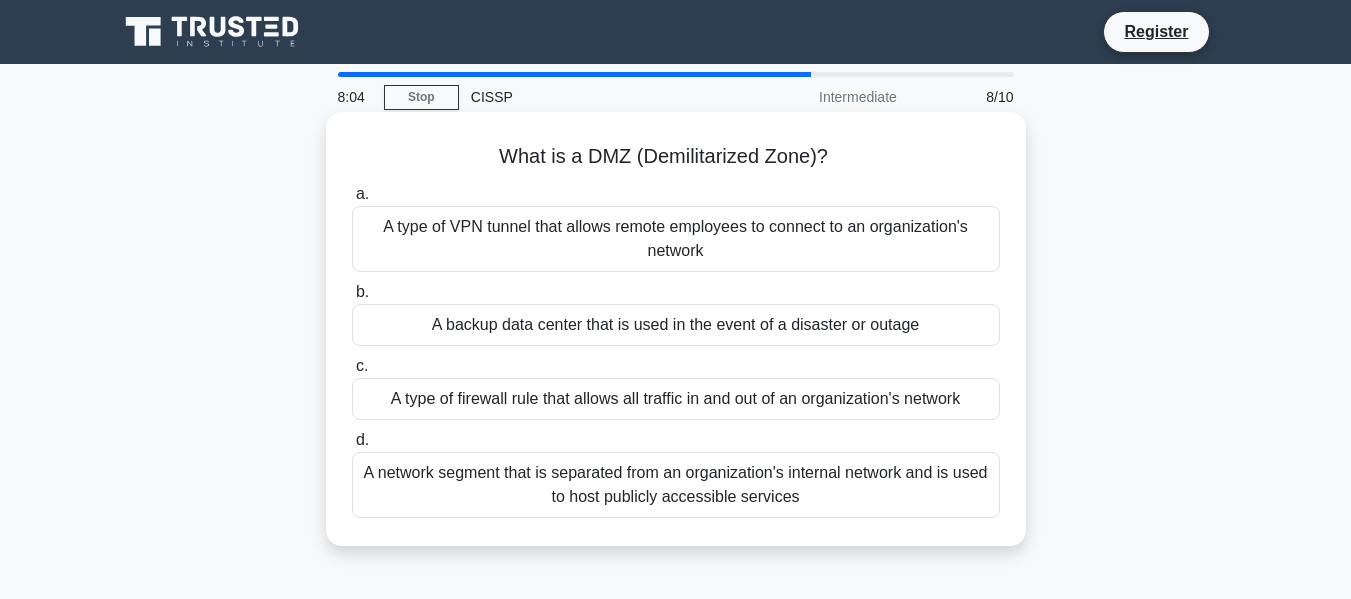 click on "A network segment that is separated from an organization's internal network and is used to host publicly accessible services" at bounding box center [676, 485] 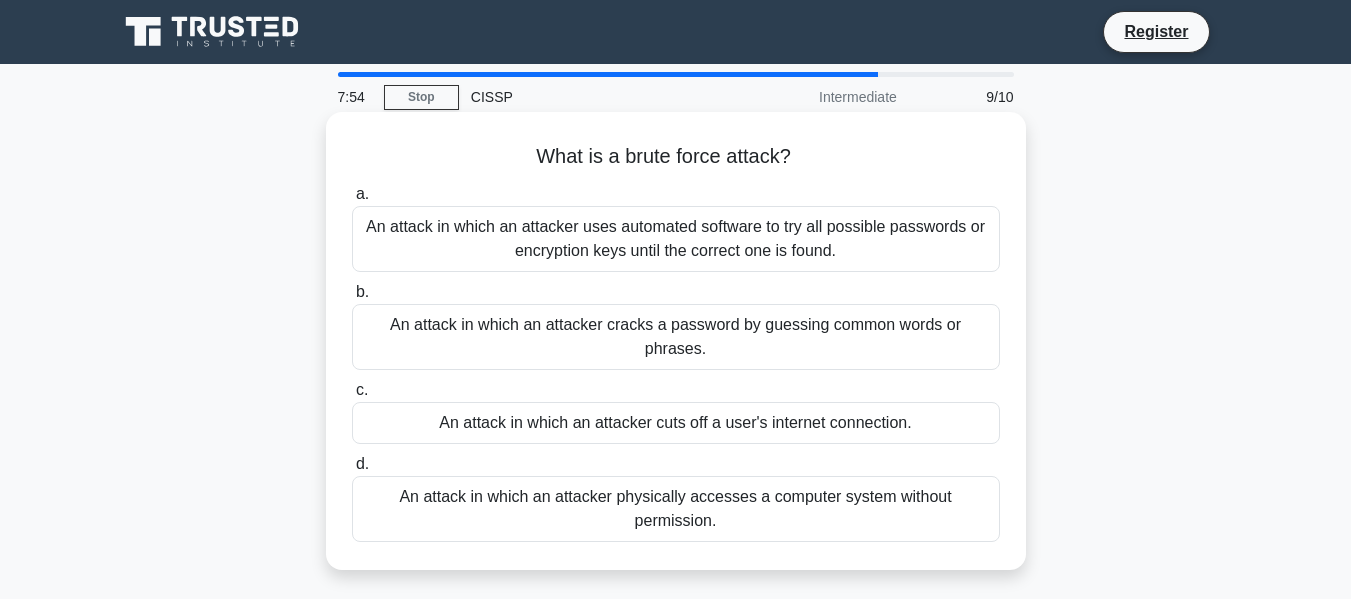 click on "An attack in which an attacker uses automated software to try all possible passwords or encryption keys until the correct one is found." at bounding box center [676, 239] 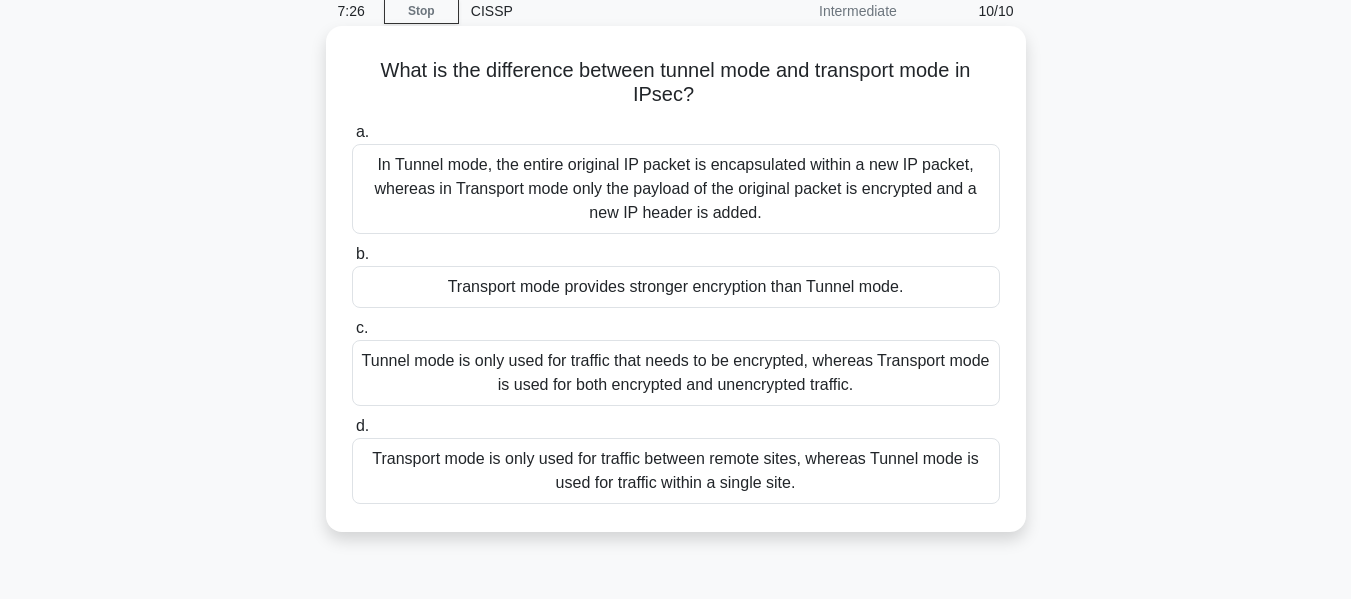 scroll, scrollTop: 100, scrollLeft: 0, axis: vertical 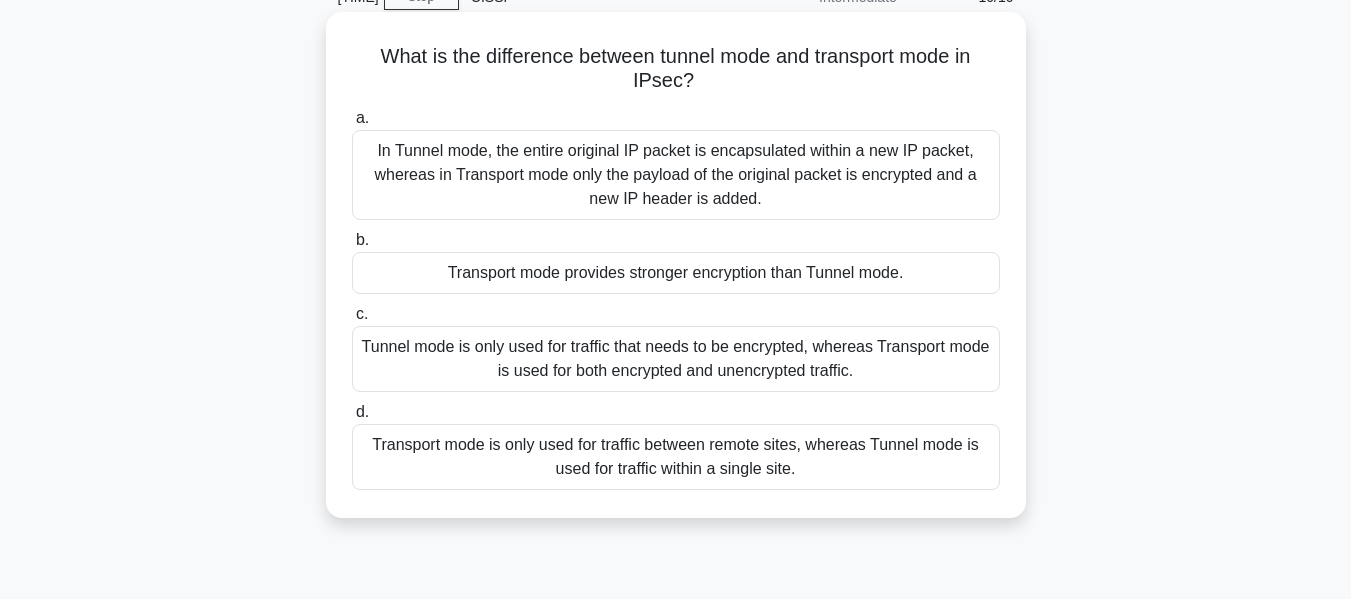 click on "Tunnel mode is only used for traffic that needs to be encrypted, whereas Transport mode is used for both encrypted and unencrypted traffic." at bounding box center [676, 359] 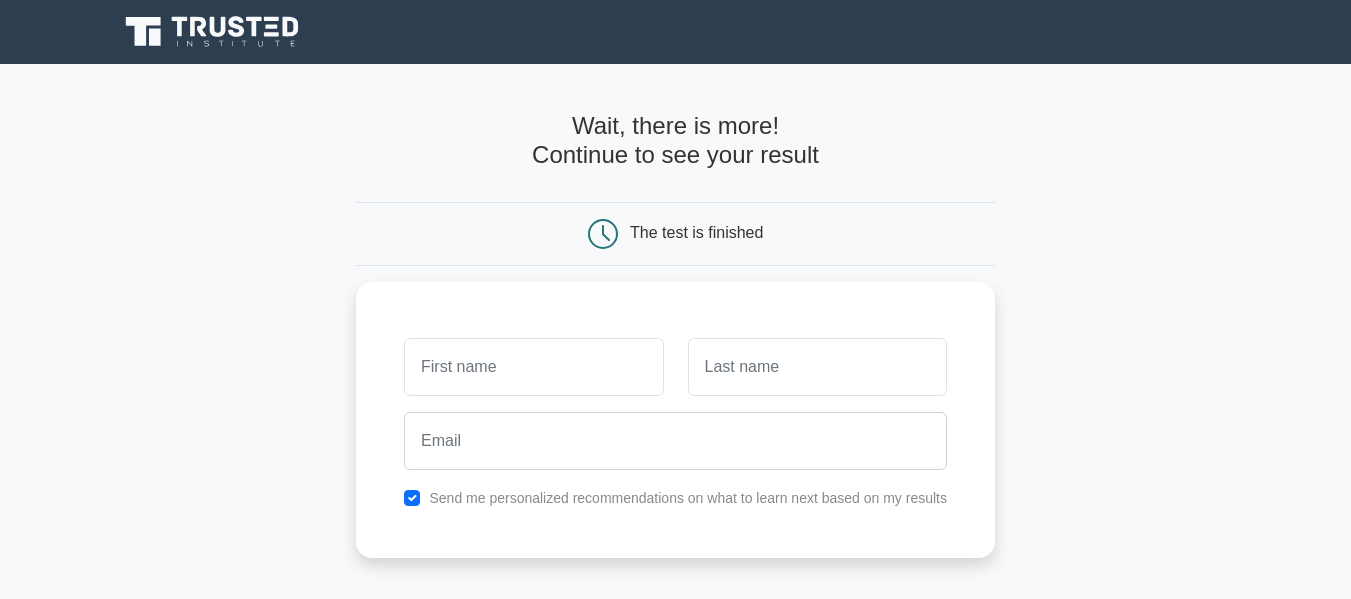 scroll, scrollTop: 0, scrollLeft: 0, axis: both 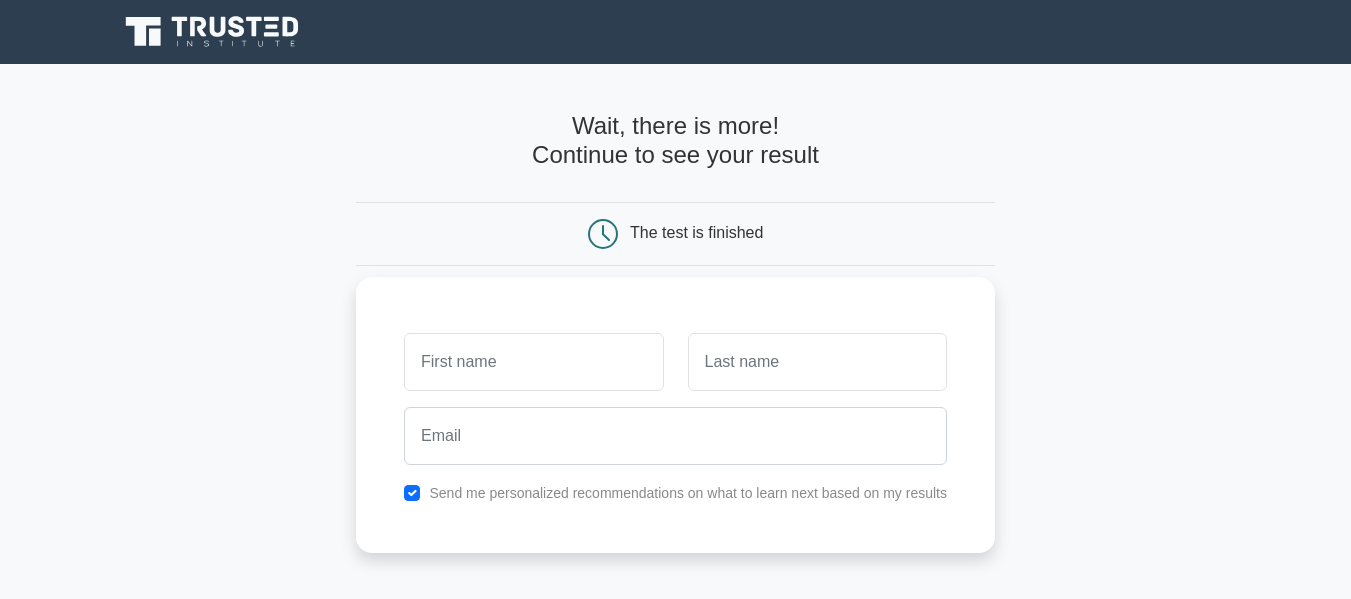 click at bounding box center (533, 362) 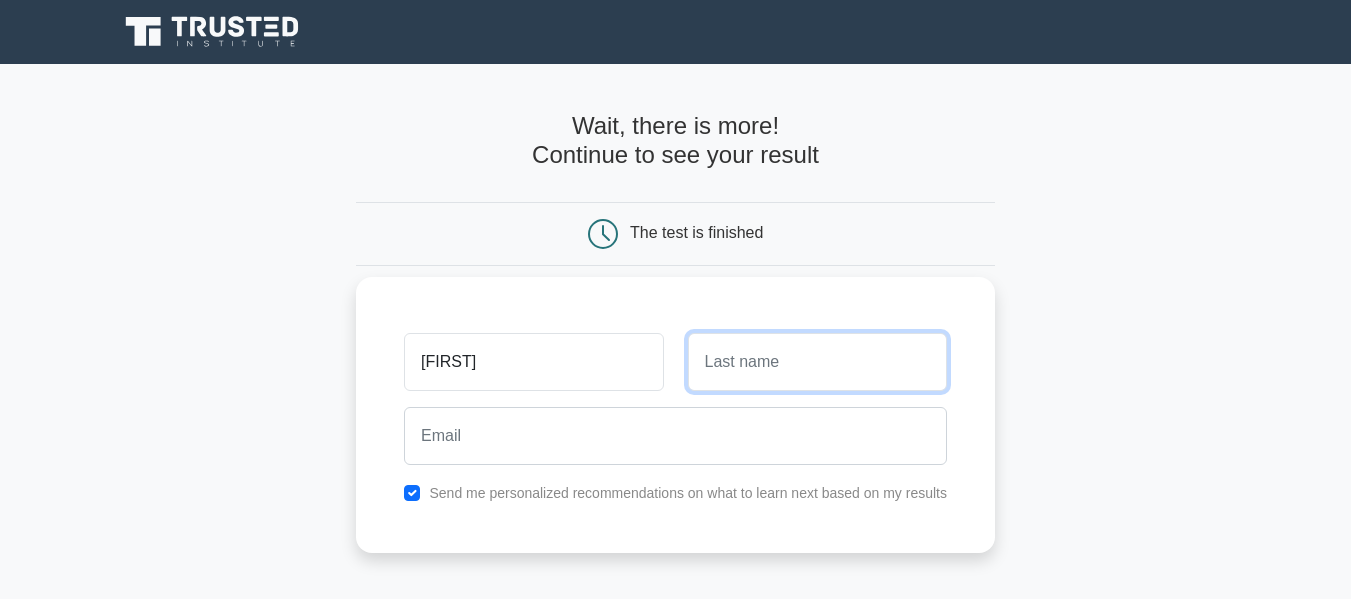 click at bounding box center (817, 362) 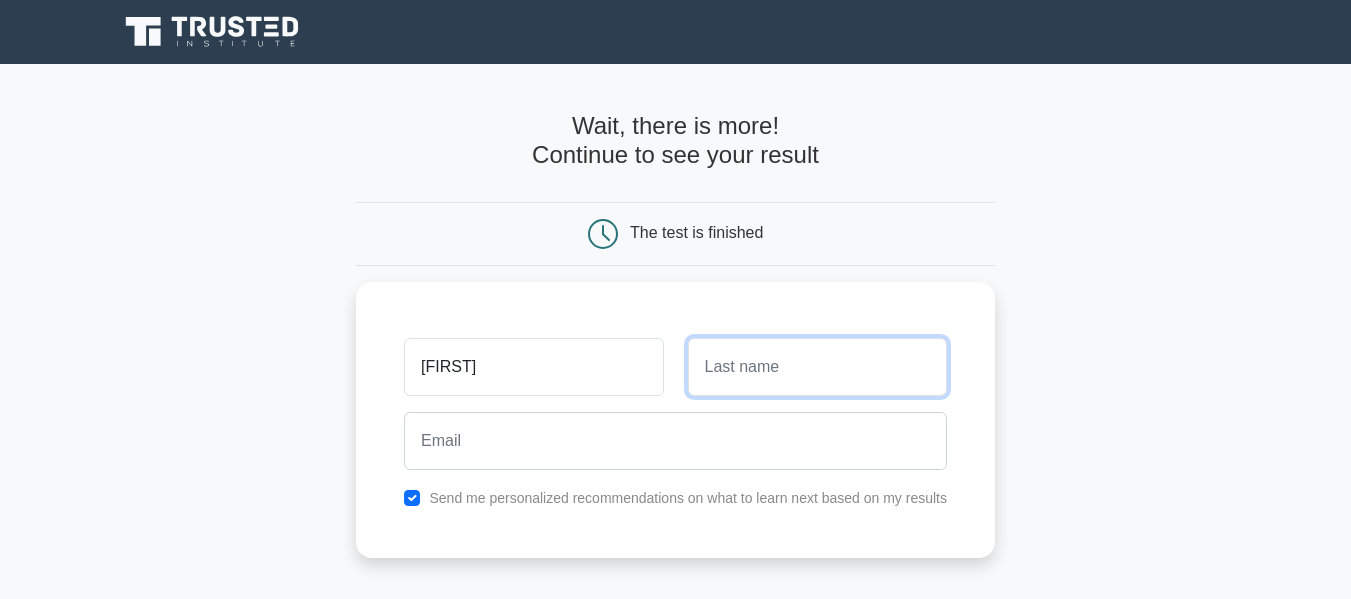 type on "Reddy" 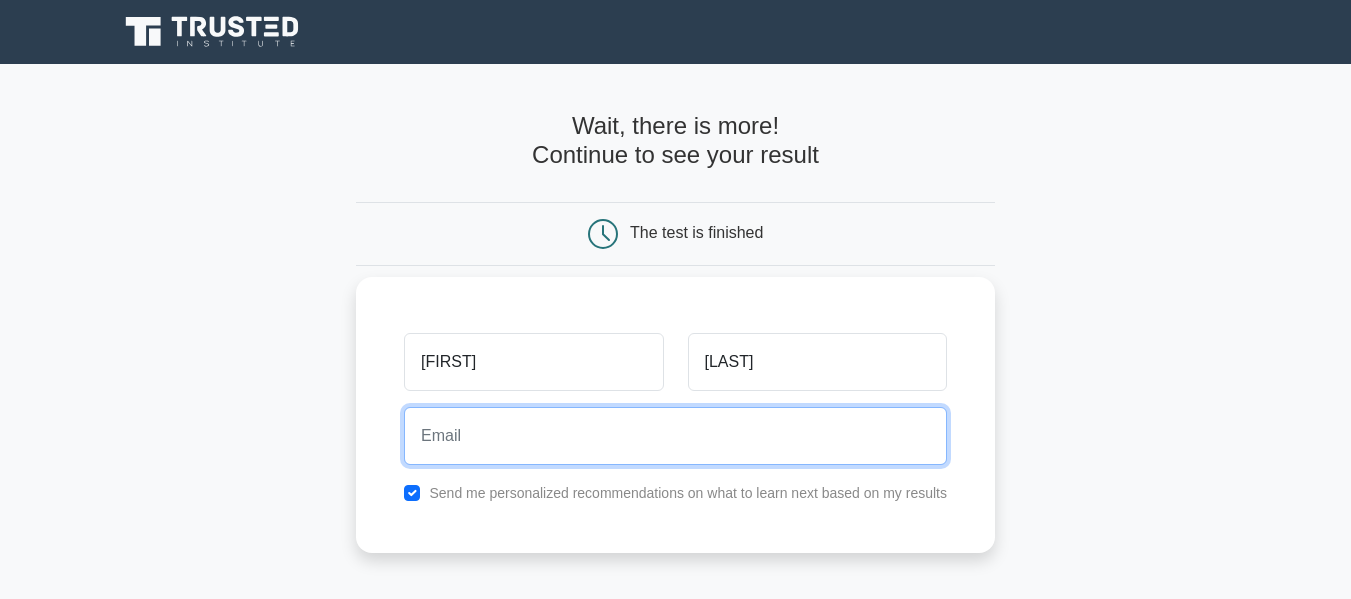 click at bounding box center (675, 436) 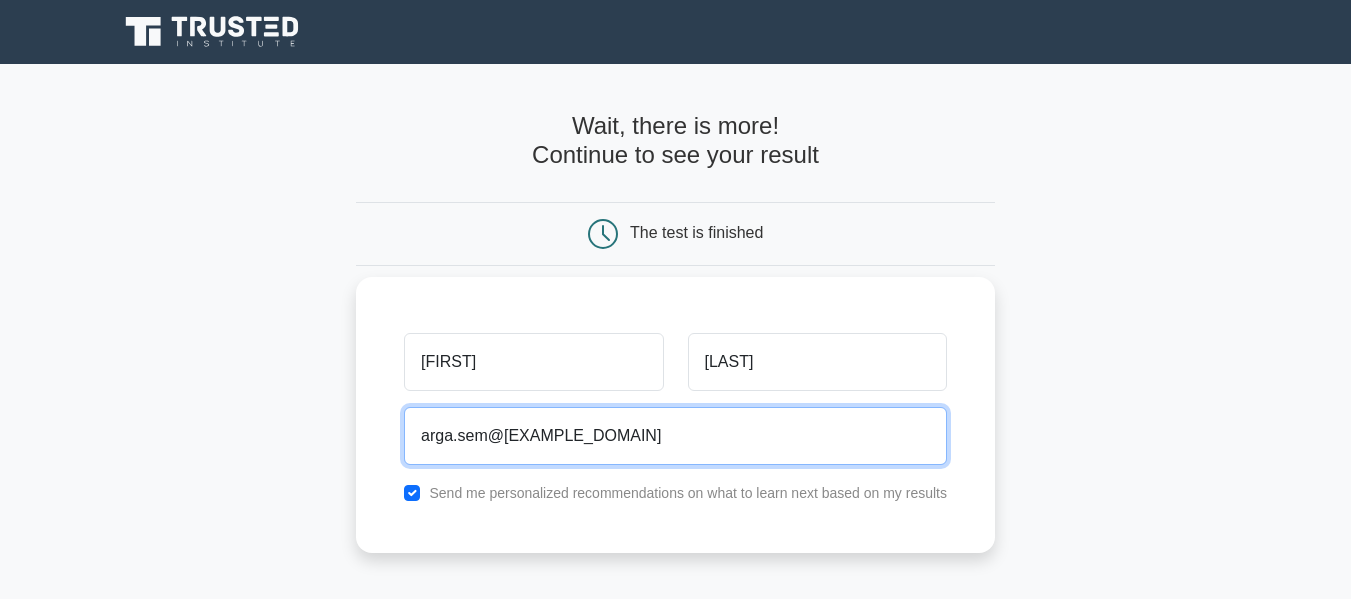 type on "arga.sem@gmail.com" 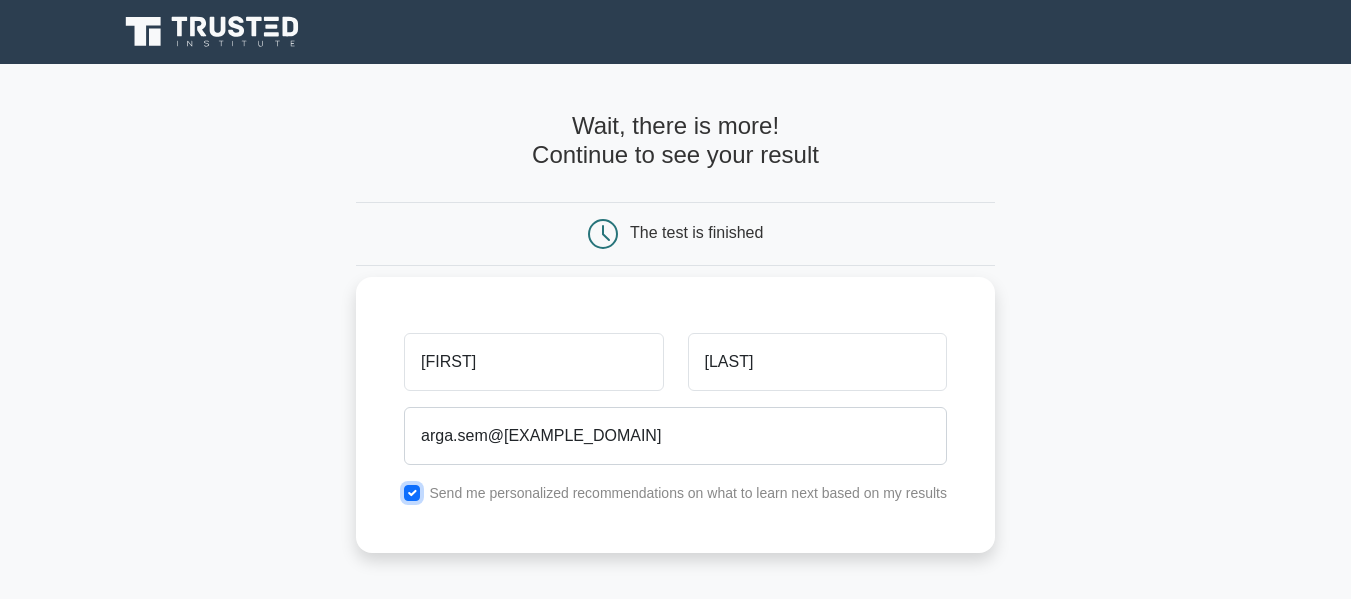 click at bounding box center (412, 493) 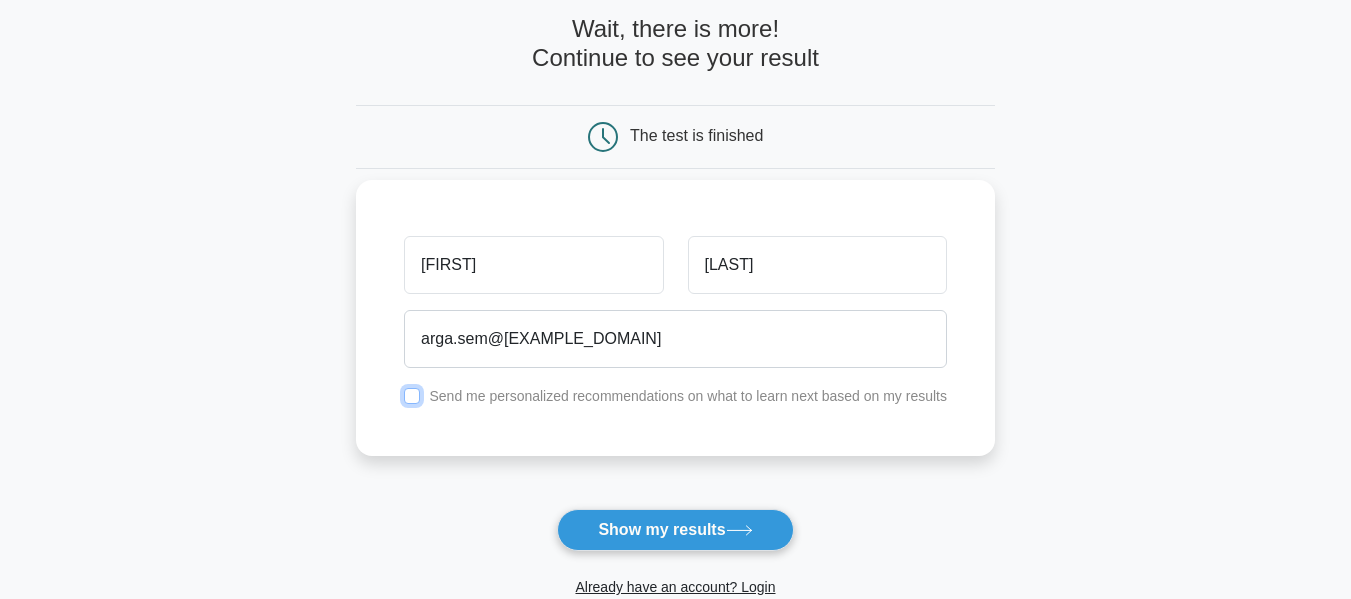 scroll, scrollTop: 300, scrollLeft: 0, axis: vertical 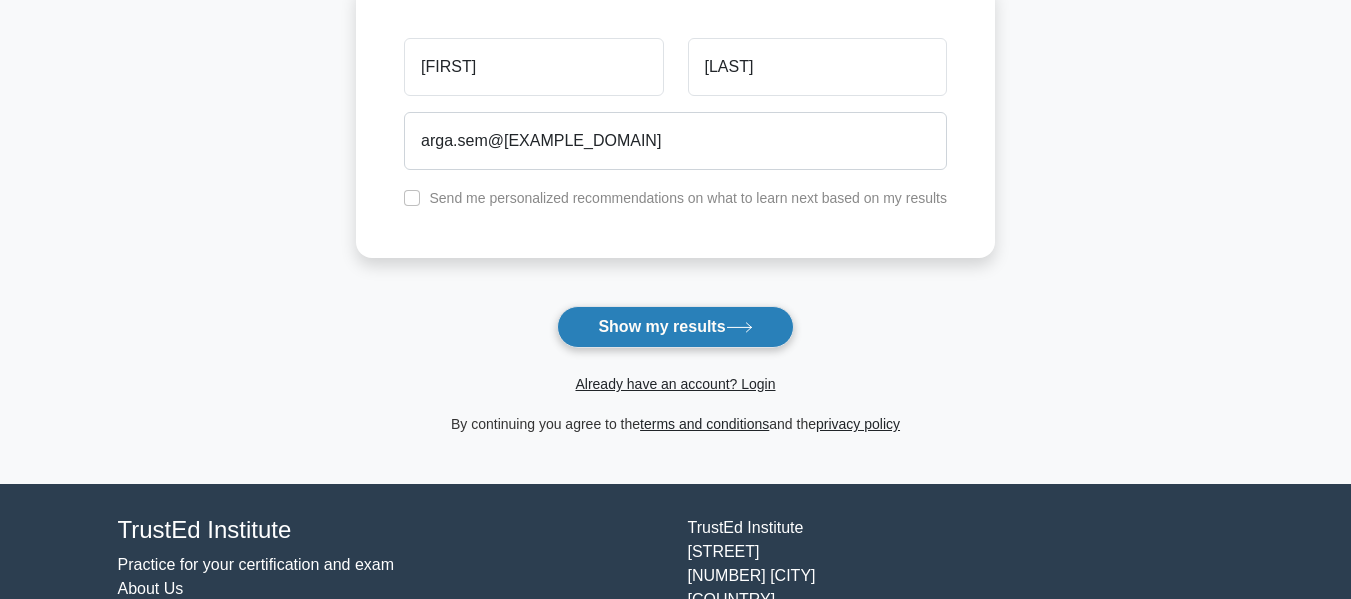 click on "Show my results" at bounding box center (675, 327) 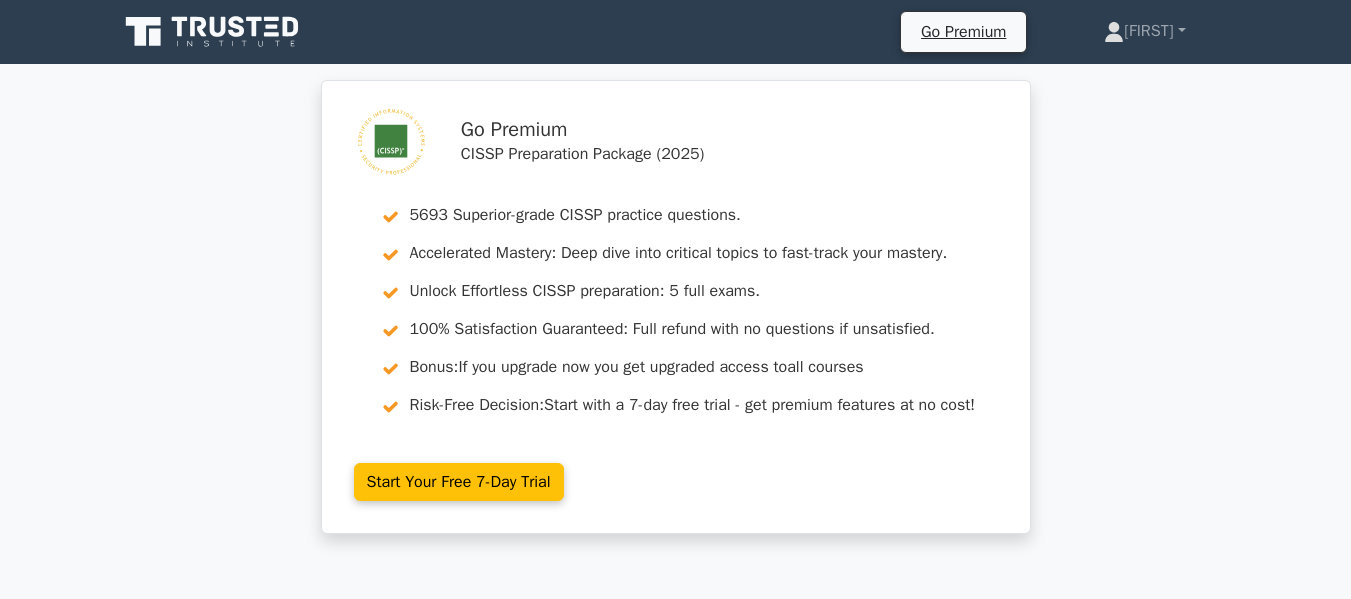 scroll, scrollTop: 0, scrollLeft: 0, axis: both 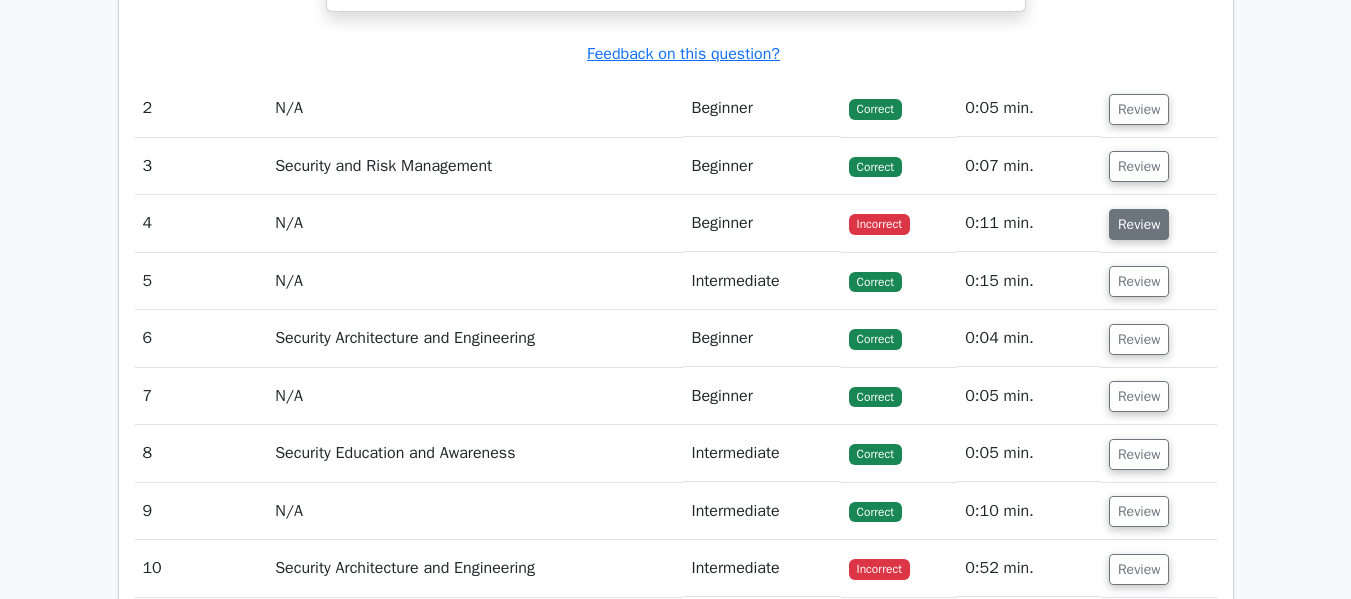 click on "Review" at bounding box center [1139, 224] 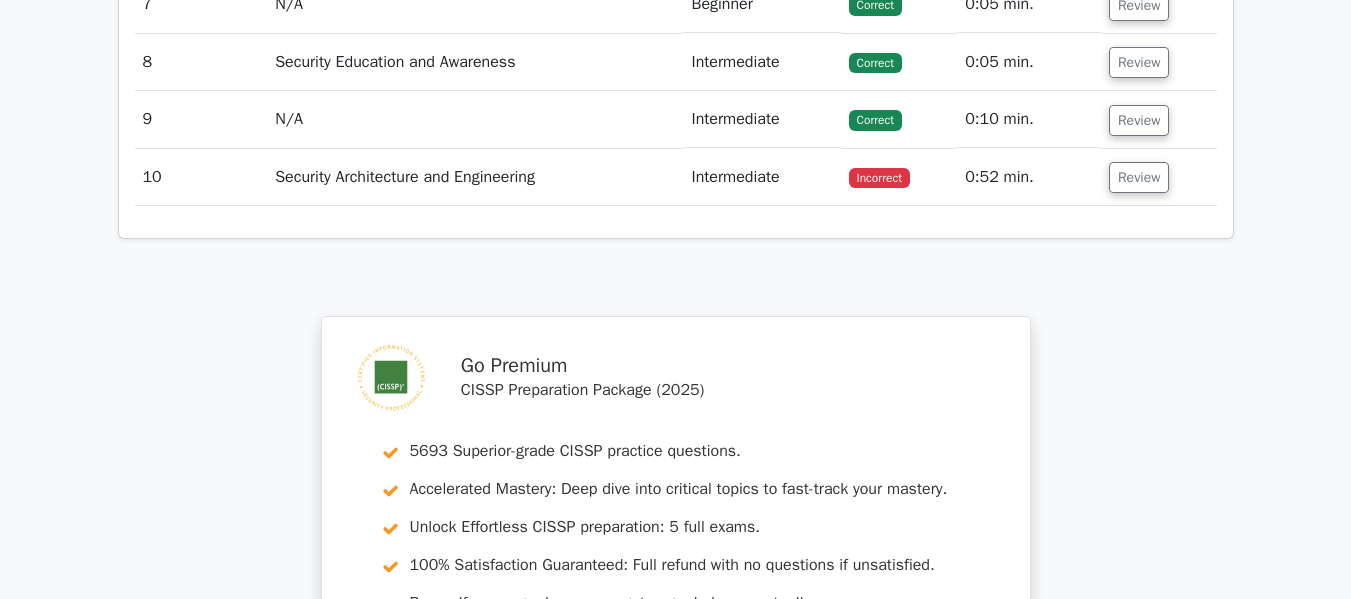 scroll, scrollTop: 3300, scrollLeft: 0, axis: vertical 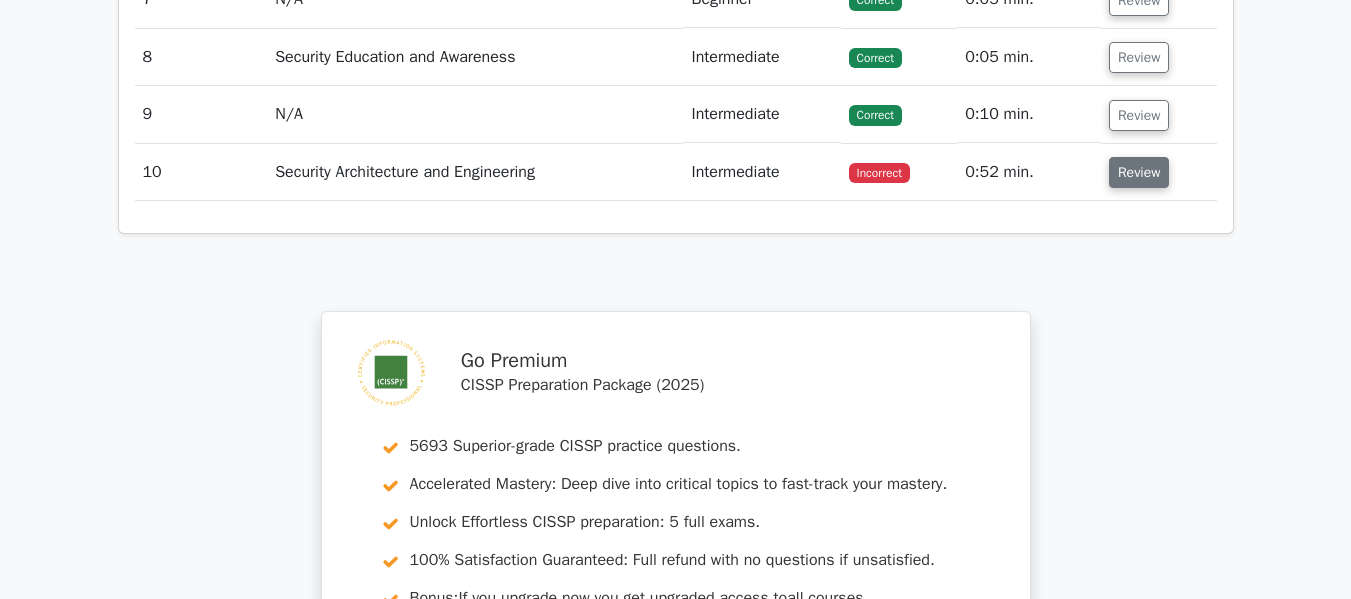 click on "Review" at bounding box center [1139, 172] 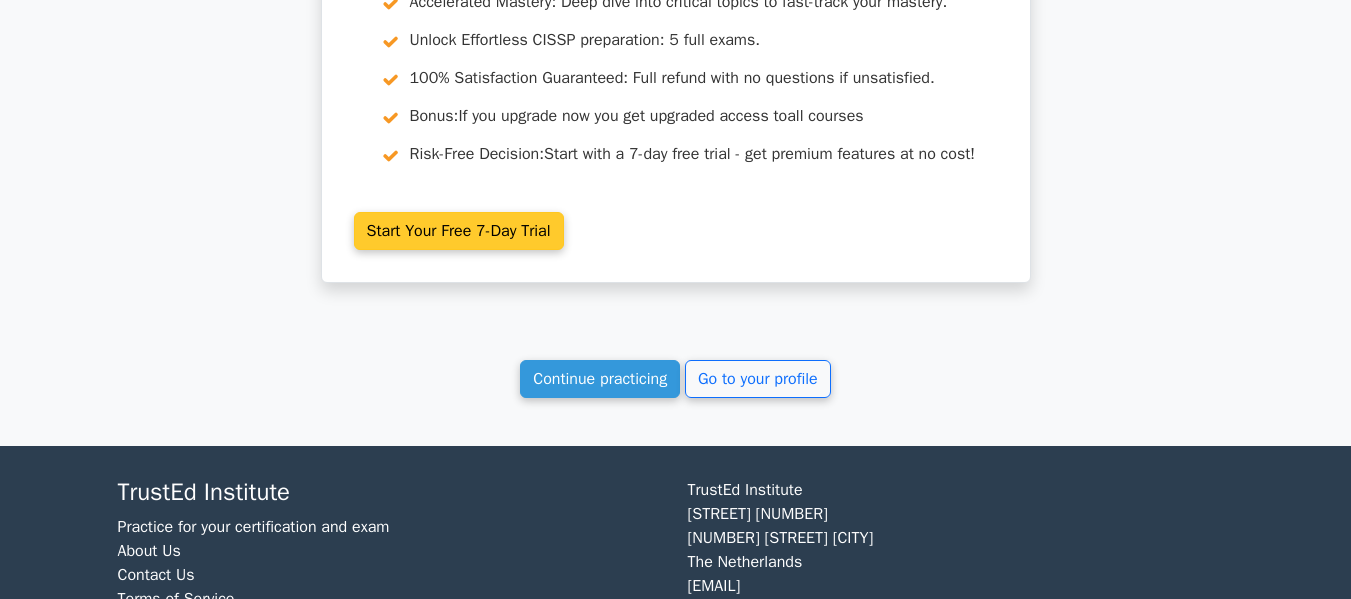 scroll, scrollTop: 4666, scrollLeft: 0, axis: vertical 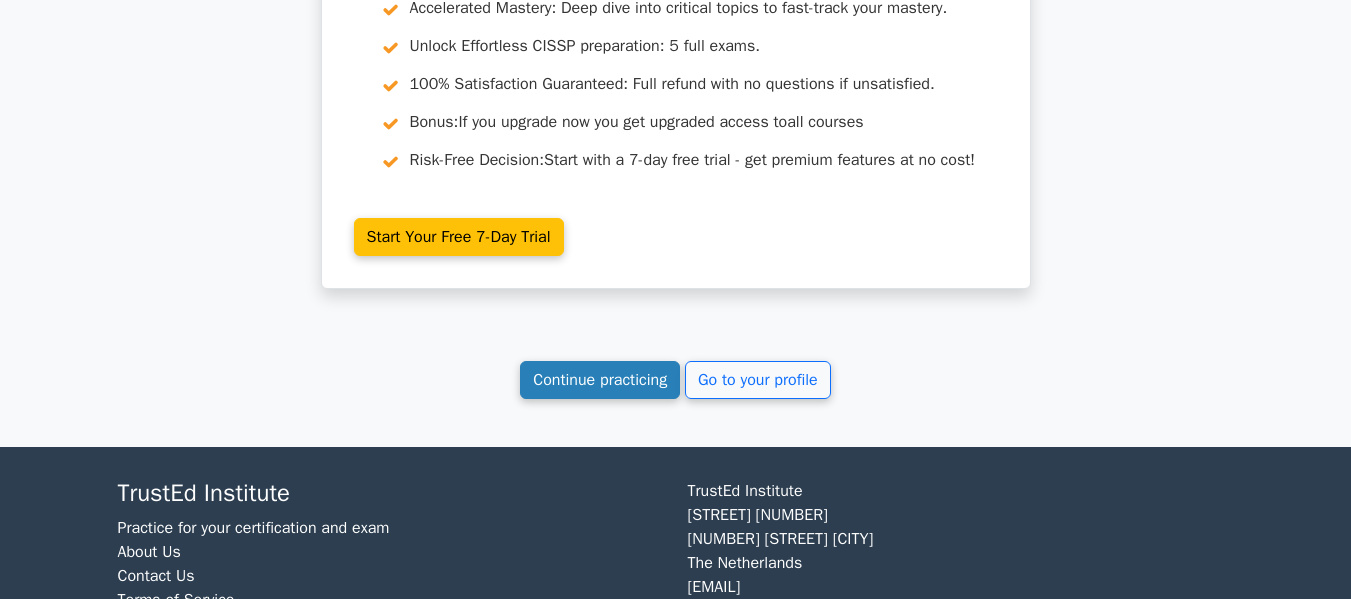 click on "Continue practicing" at bounding box center [600, 380] 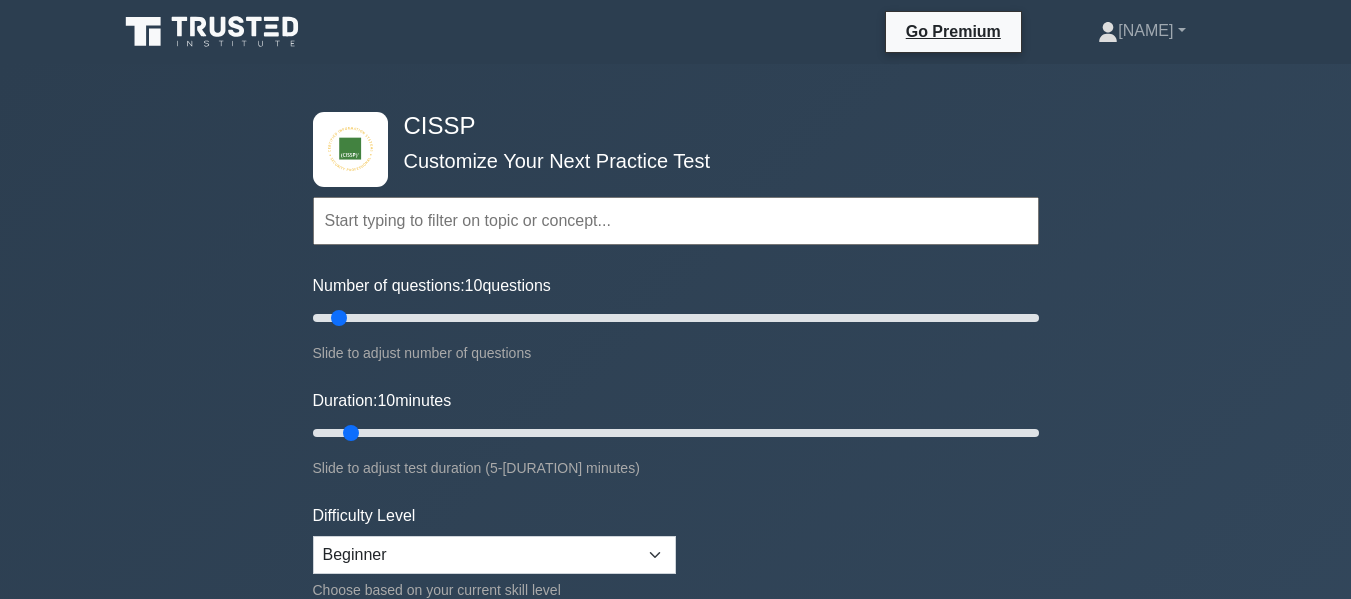 scroll, scrollTop: 0, scrollLeft: 0, axis: both 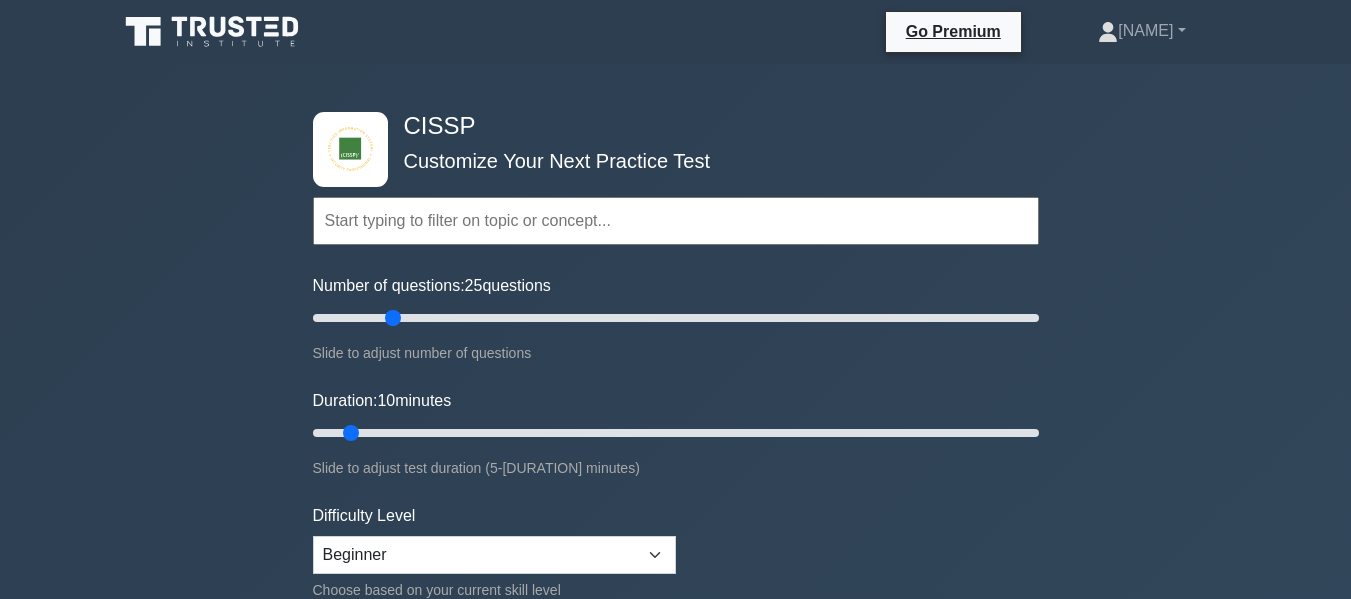 drag, startPoint x: 345, startPoint y: 317, endPoint x: 396, endPoint y: 316, distance: 51.009804 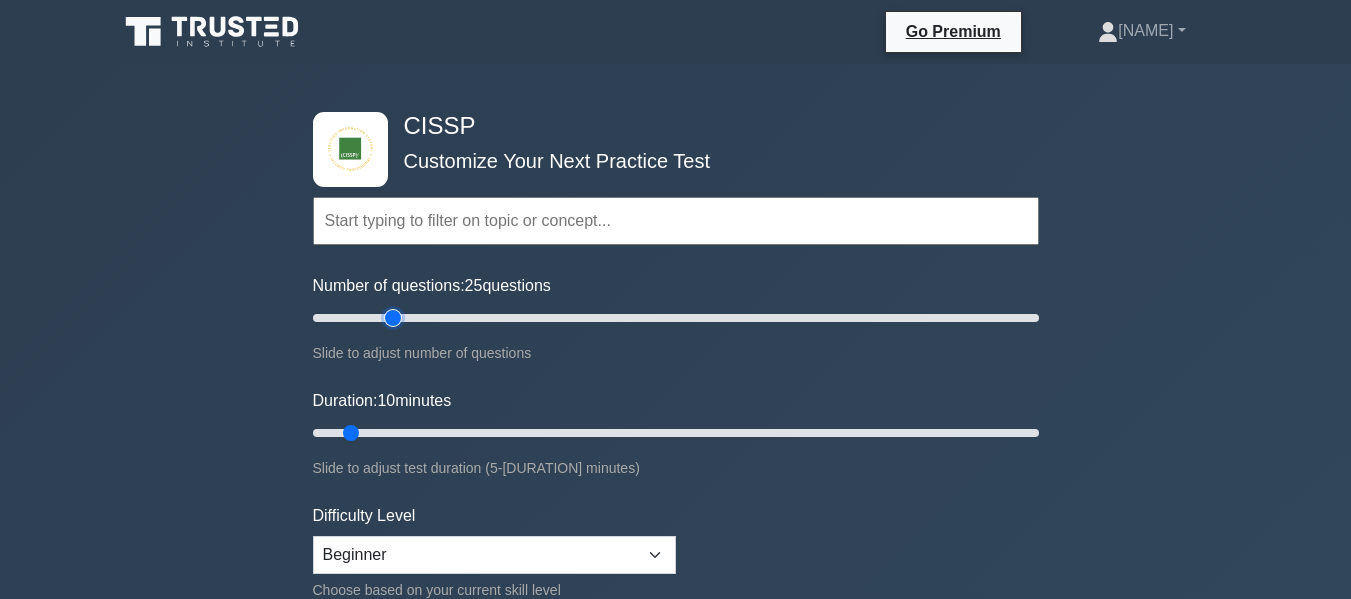 type on "25" 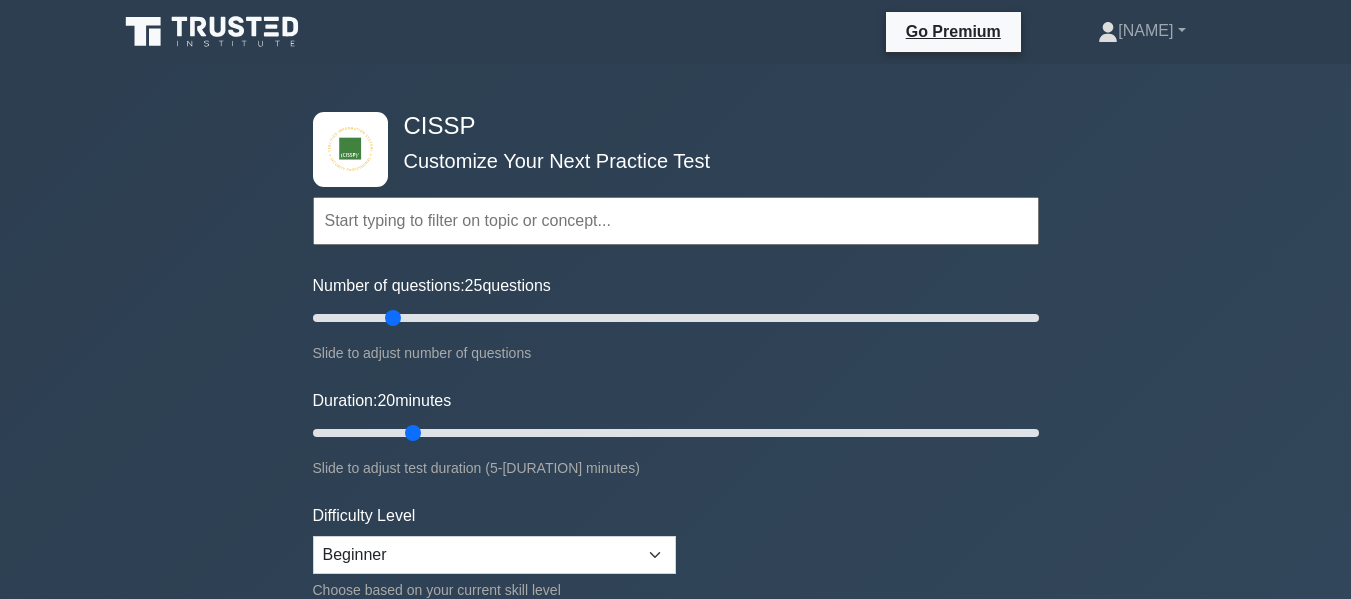 drag, startPoint x: 356, startPoint y: 430, endPoint x: 404, endPoint y: 429, distance: 48.010414 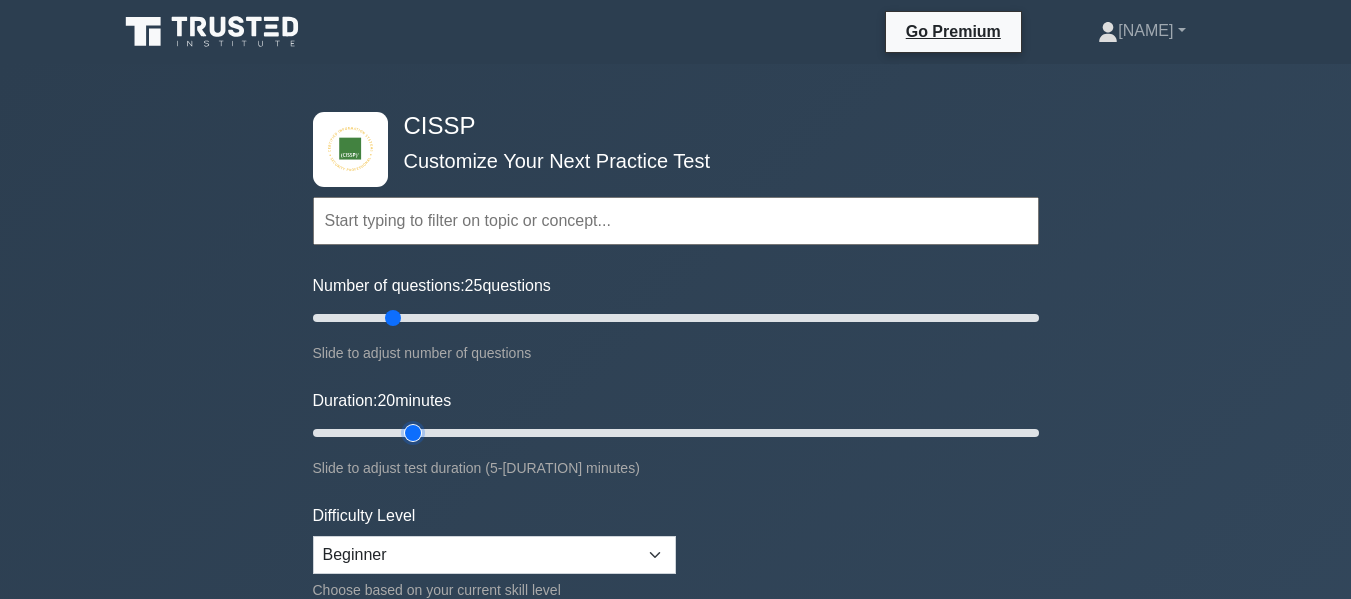 type on "20" 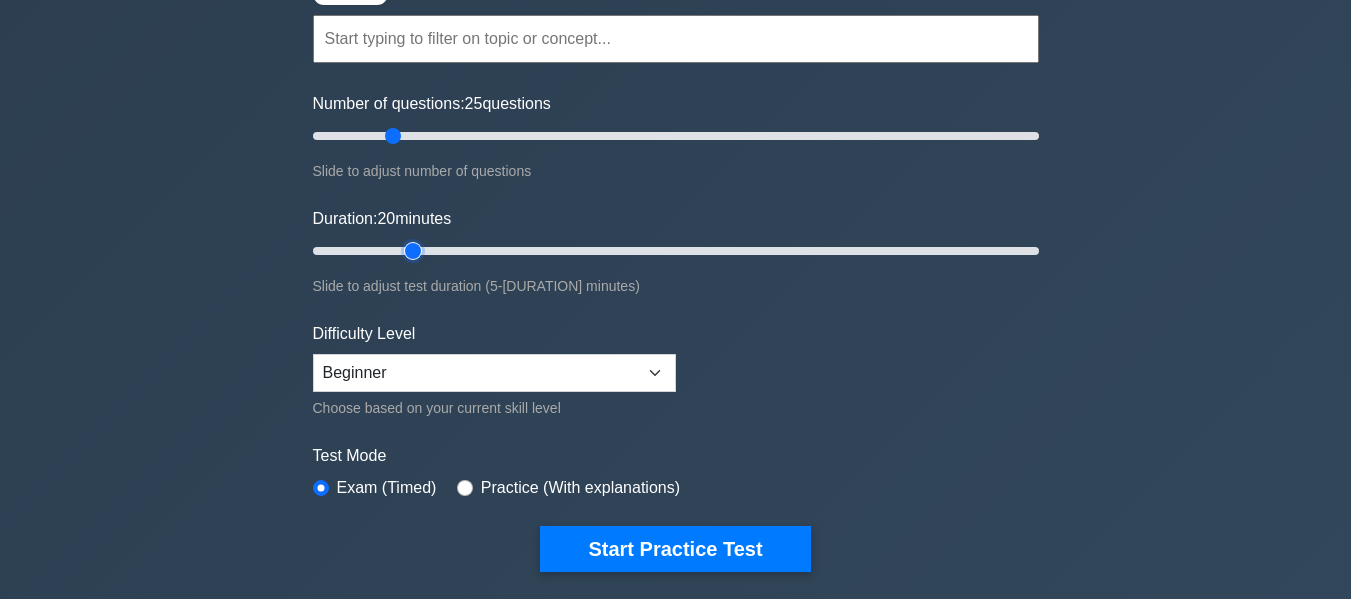 scroll, scrollTop: 200, scrollLeft: 0, axis: vertical 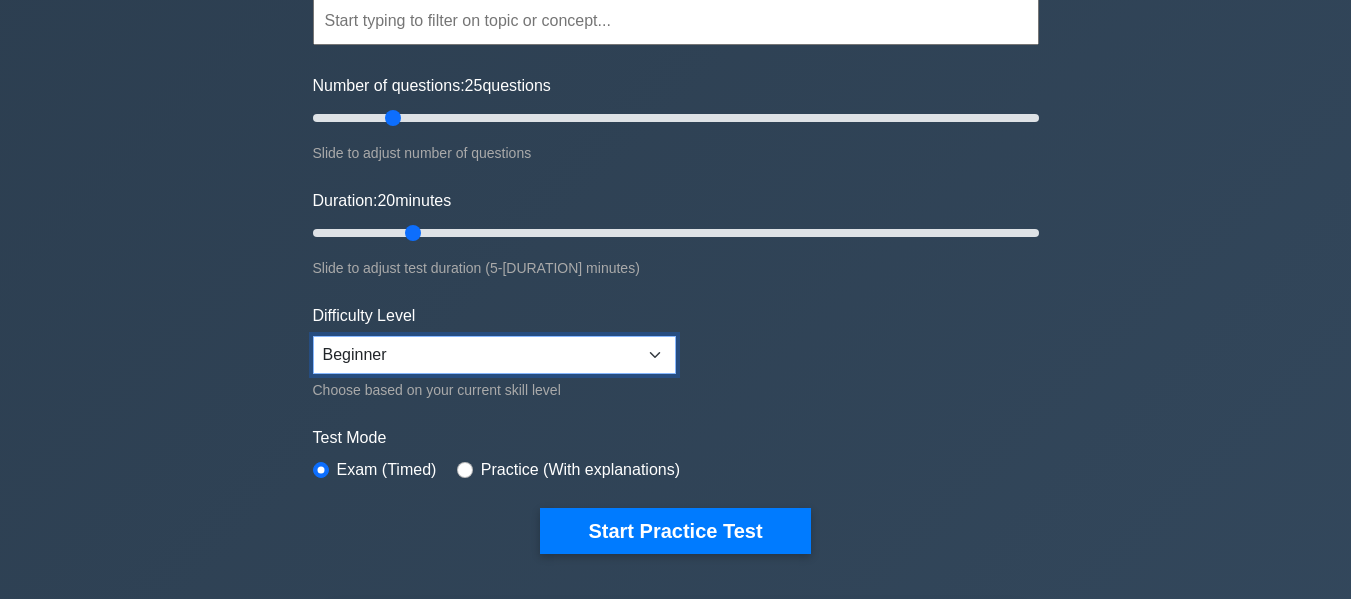 click on "Beginner
Intermediate
Expert" at bounding box center (494, 355) 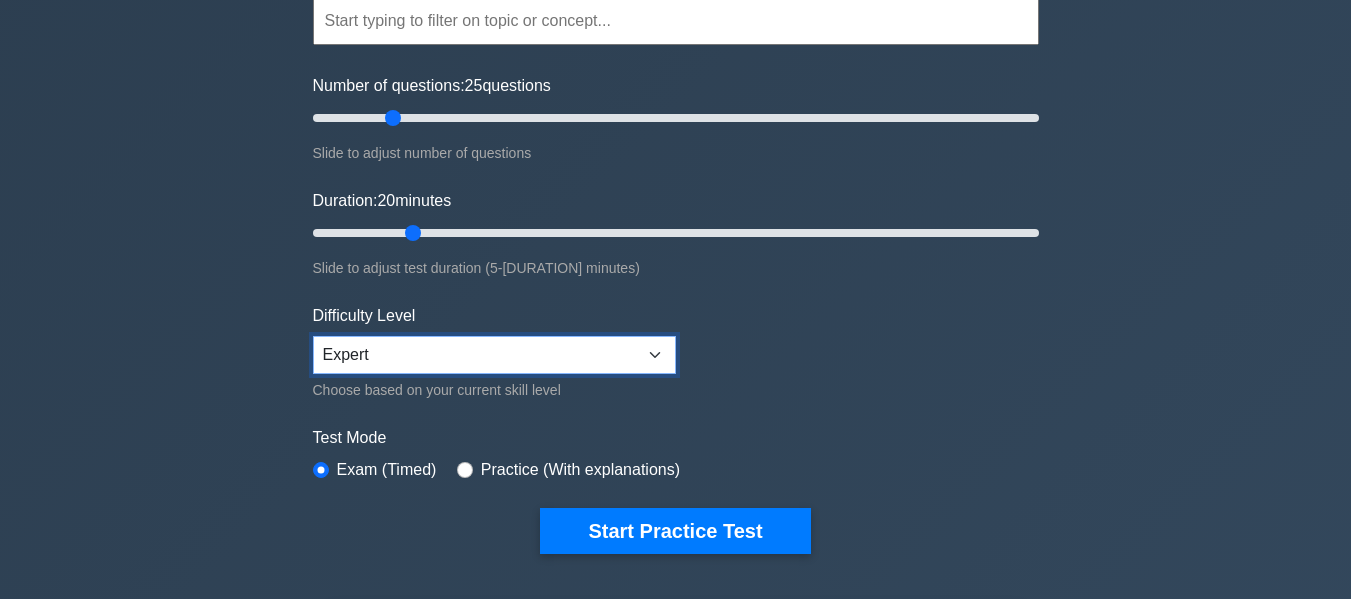 click on "Beginner
Intermediate
Expert" at bounding box center [494, 355] 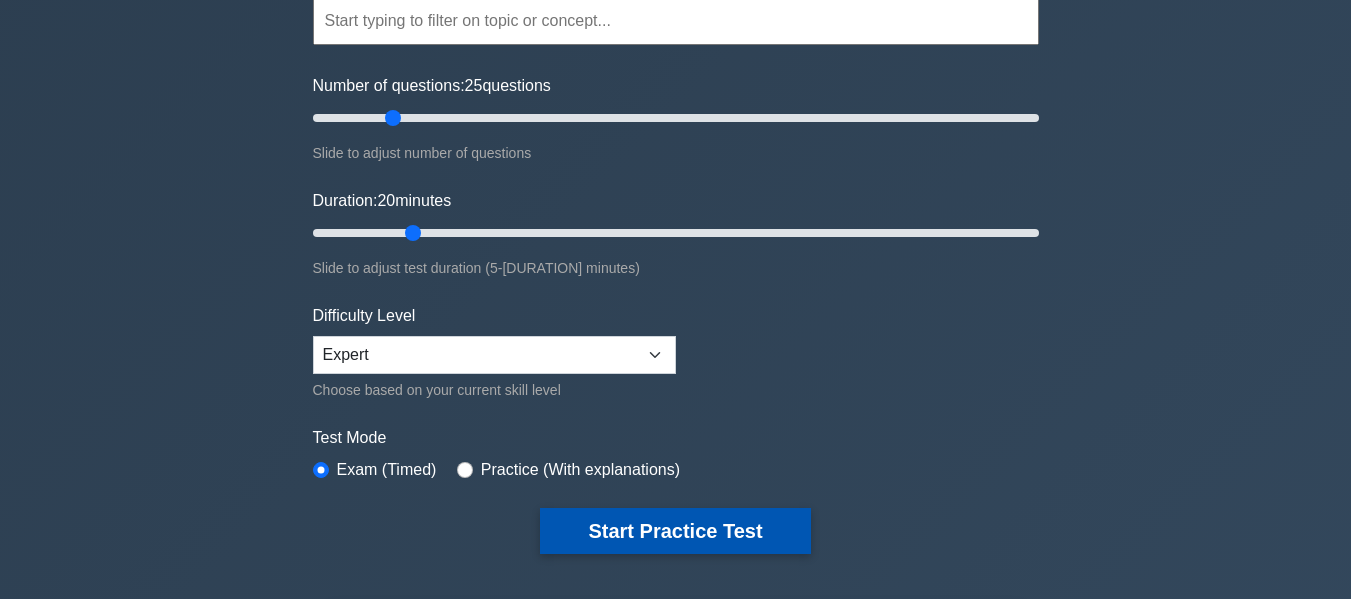 click on "Start Practice Test" at bounding box center (675, 531) 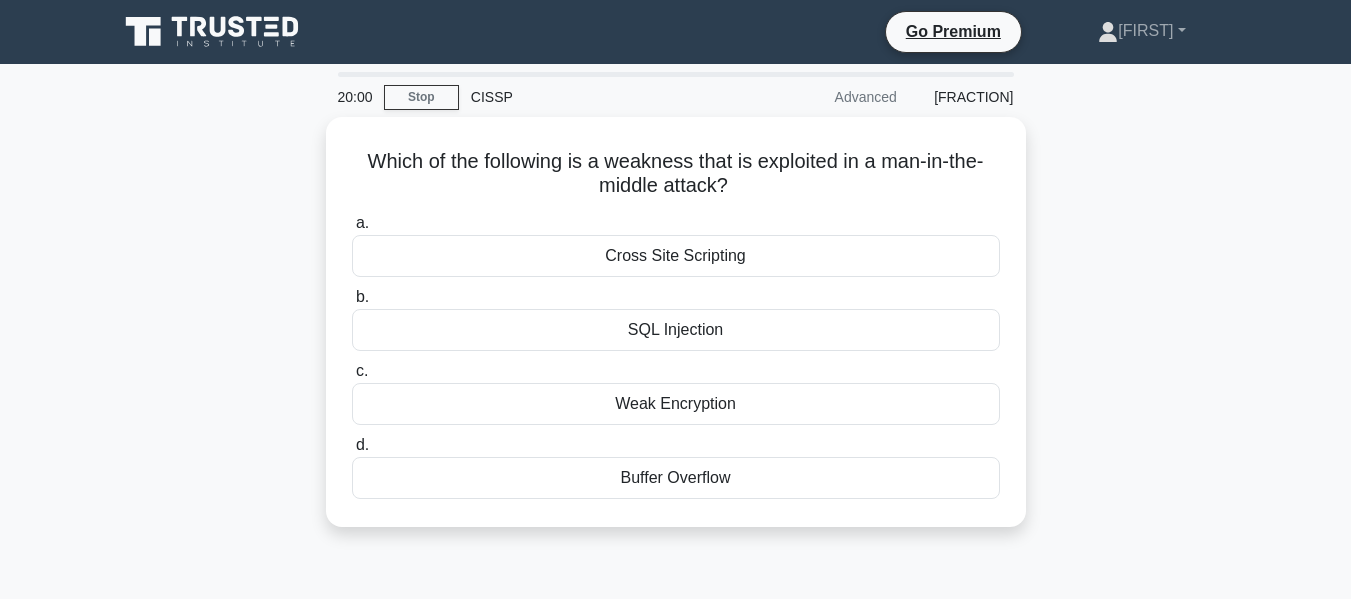 scroll, scrollTop: 0, scrollLeft: 0, axis: both 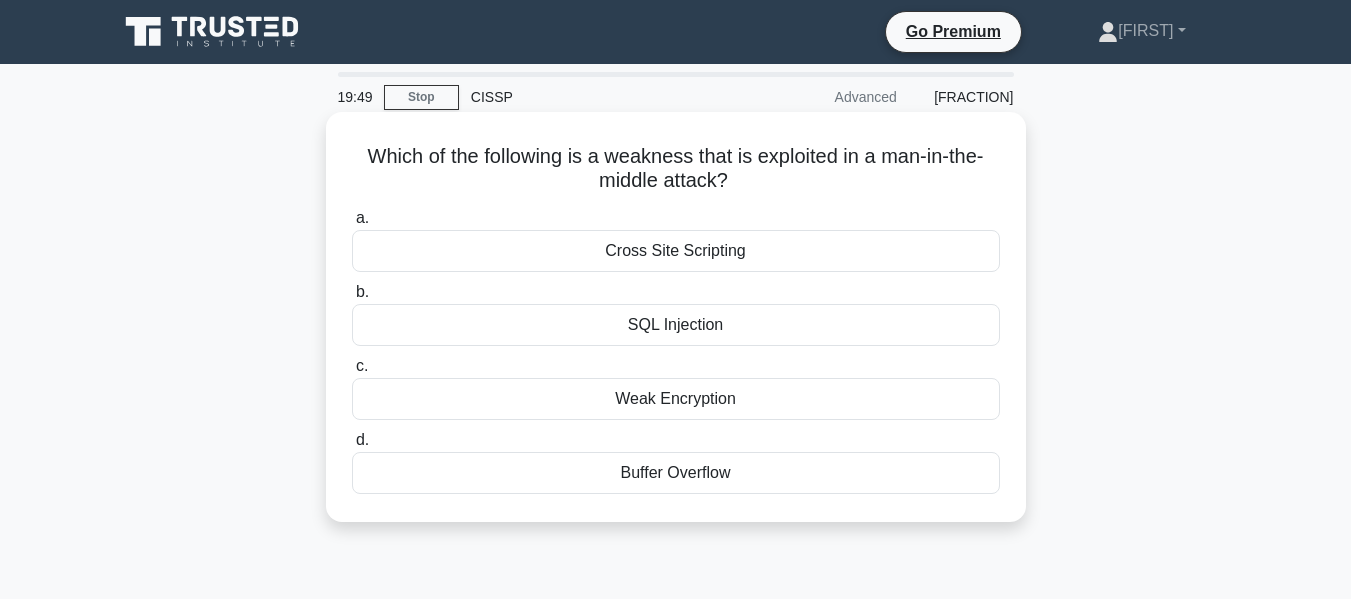 click on "Cross Site Scripting" at bounding box center [676, 251] 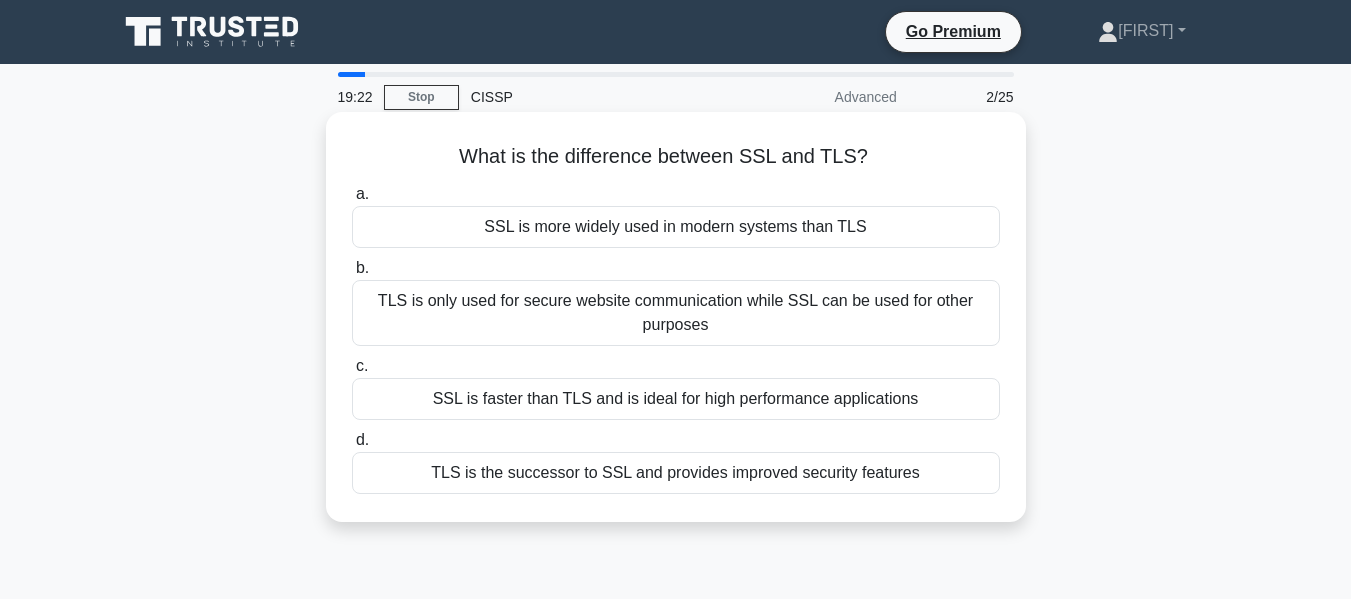 drag, startPoint x: 691, startPoint y: 305, endPoint x: 908, endPoint y: 206, distance: 238.51625 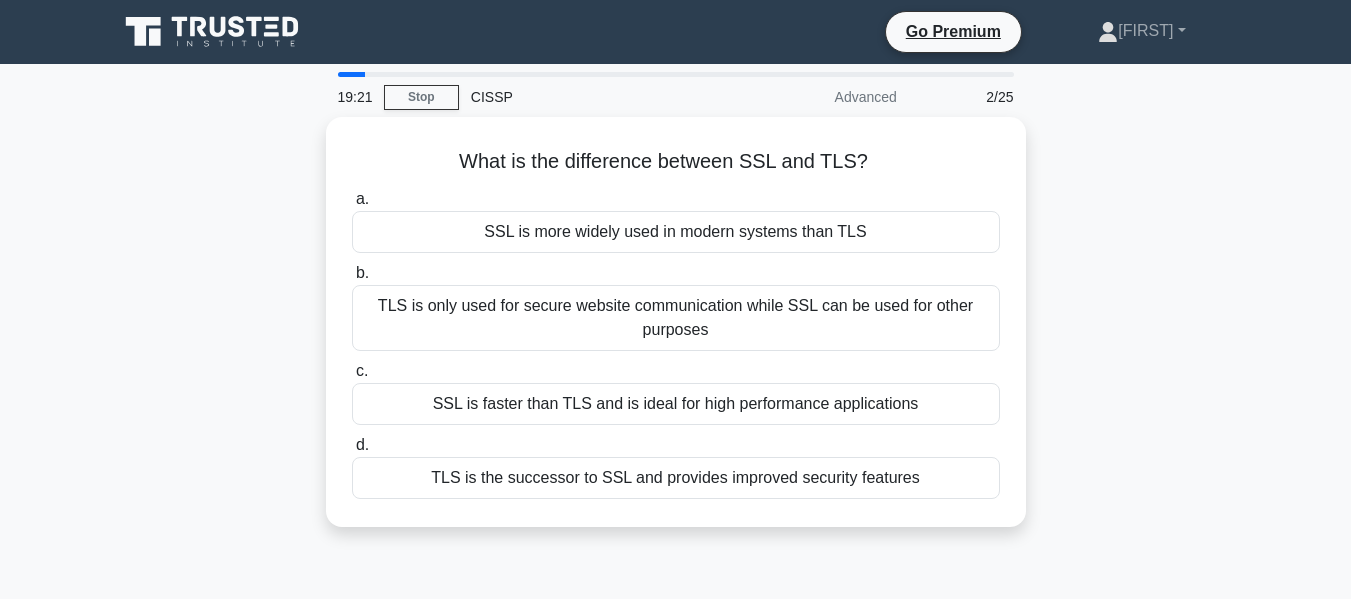 click on "What is the difference between SSL and TLS?
a.
SSL is more widely used in modern systems than TLS
b. c. d." at bounding box center [676, 334] 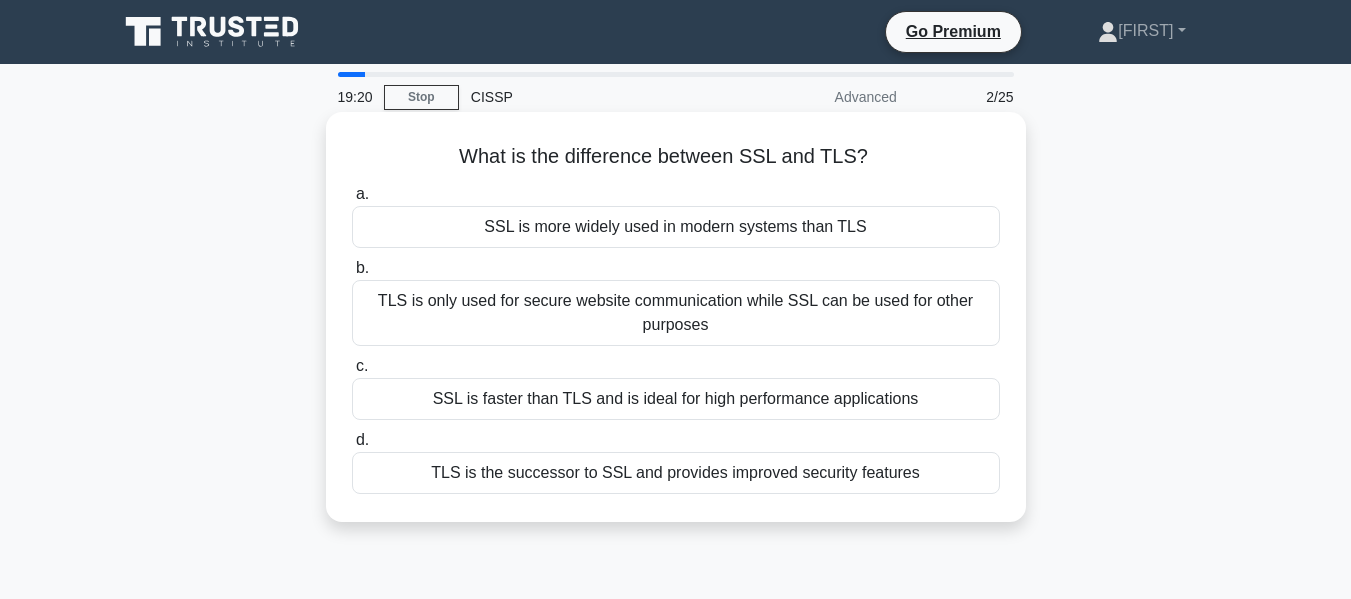 click on "TLS is only used for secure website communication while SSL can be used for other purposes" at bounding box center [676, 313] 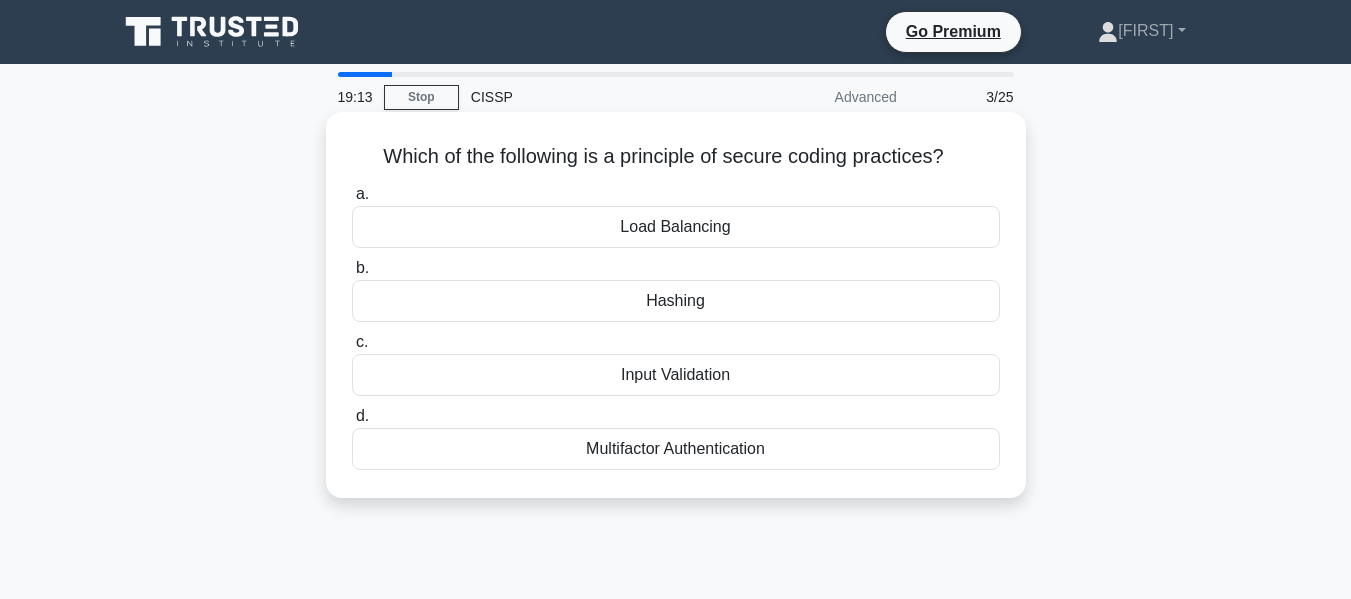 click on "Hashing" at bounding box center [676, 301] 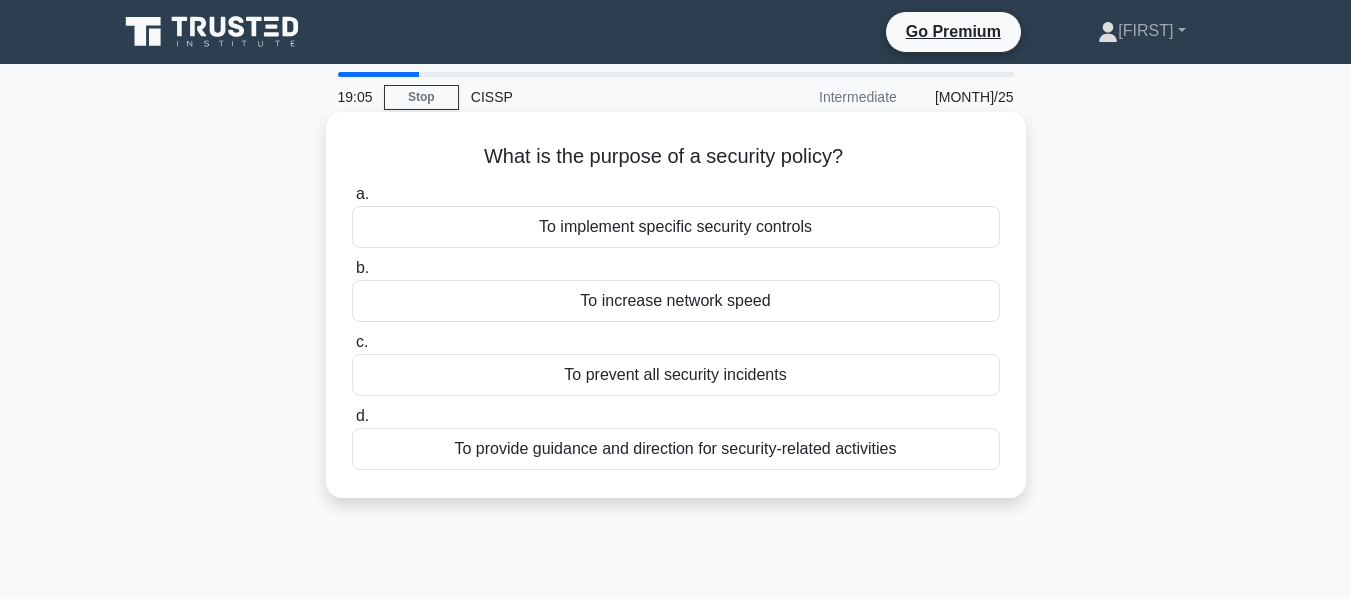 click on "To provide guidance and direction for security-related activities" at bounding box center [676, 449] 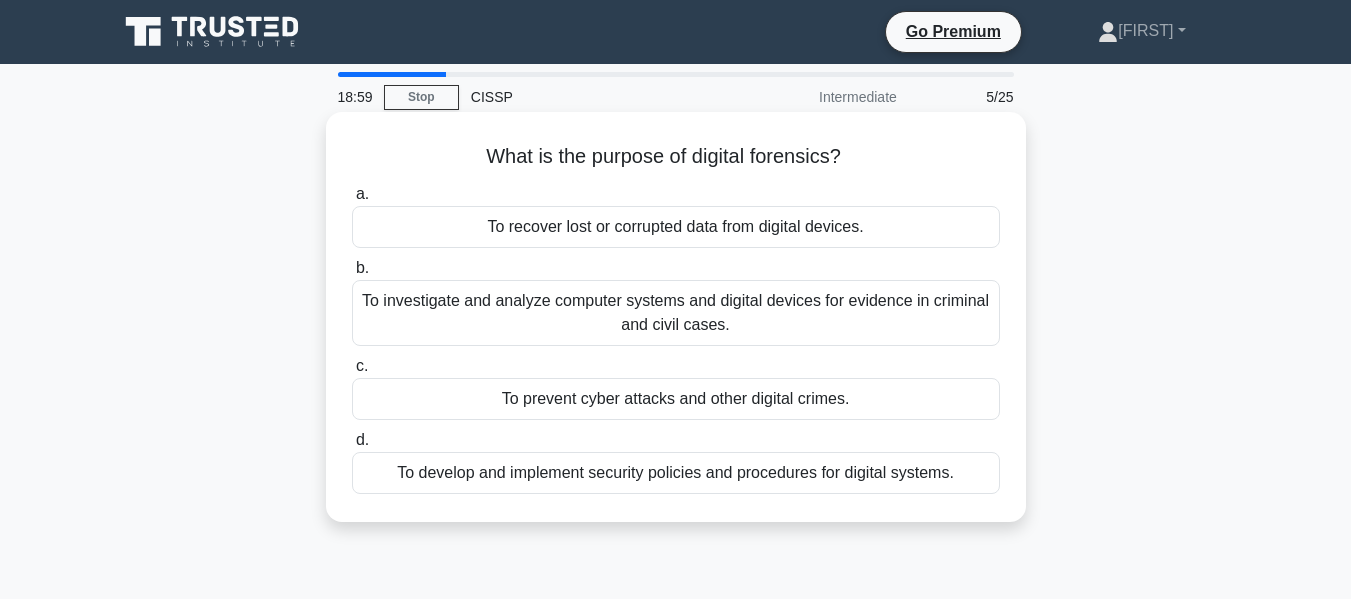 click on "To investigate and analyze computer systems and digital devices for evidence in criminal and civil cases." at bounding box center [676, 313] 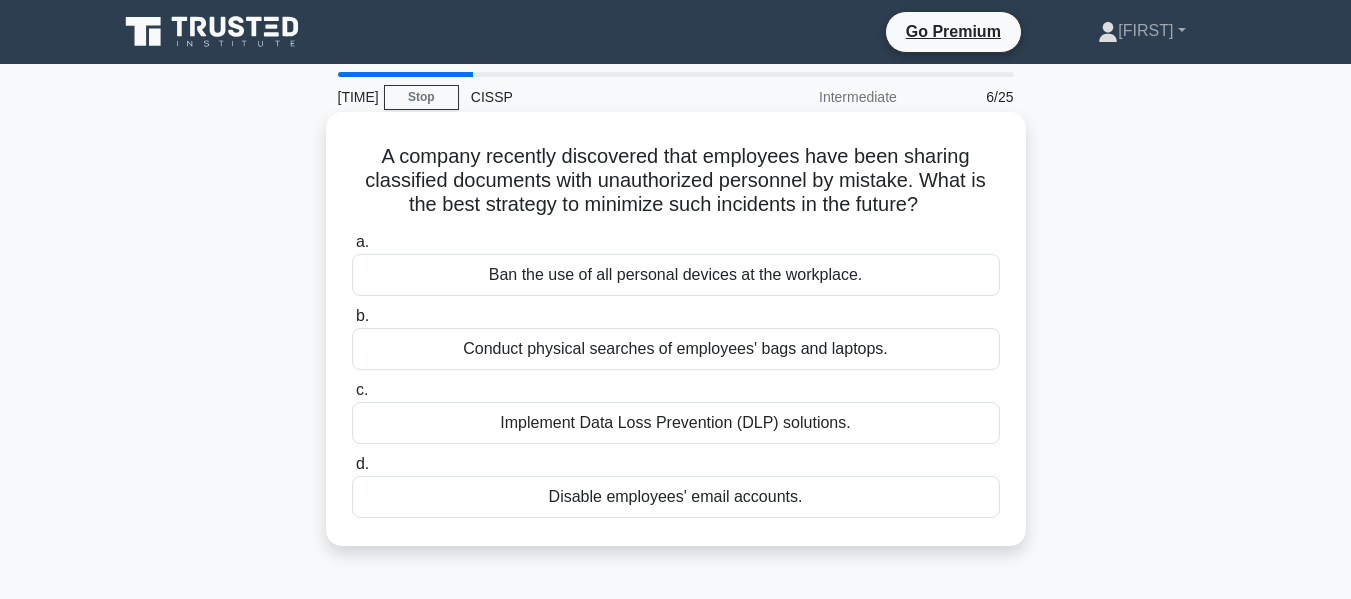 click on "Implement Data Loss Prevention (DLP) solutions." at bounding box center [676, 423] 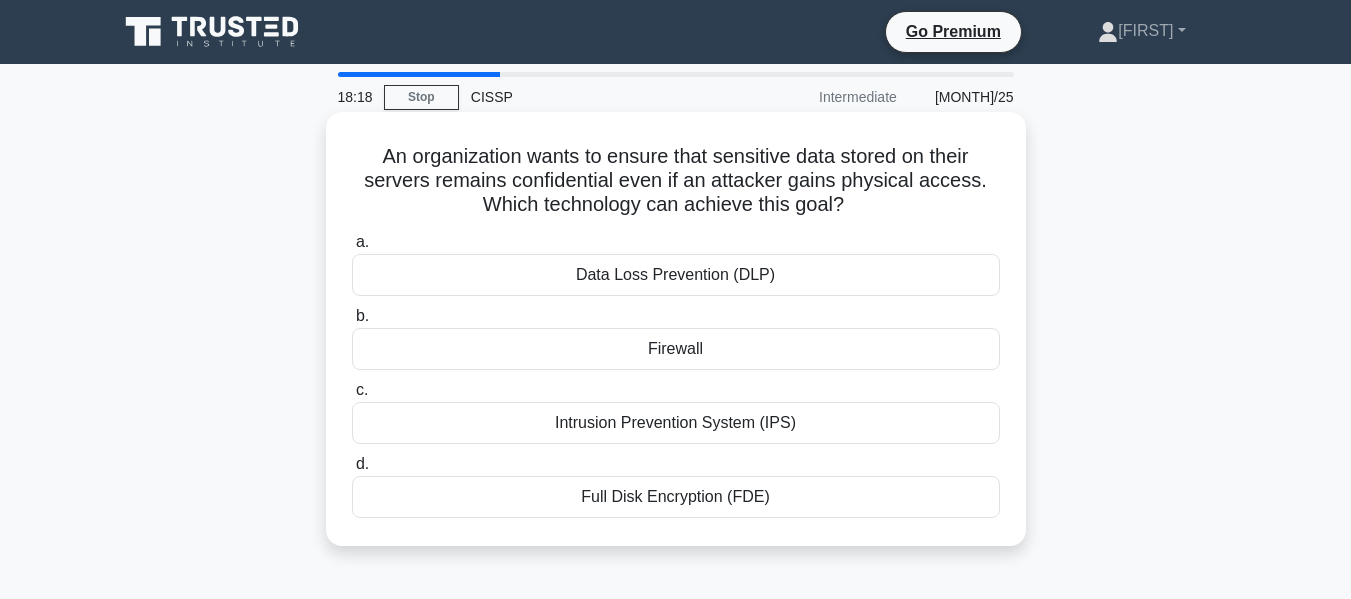 click on "Data Loss Prevention (DLP)" at bounding box center (676, 275) 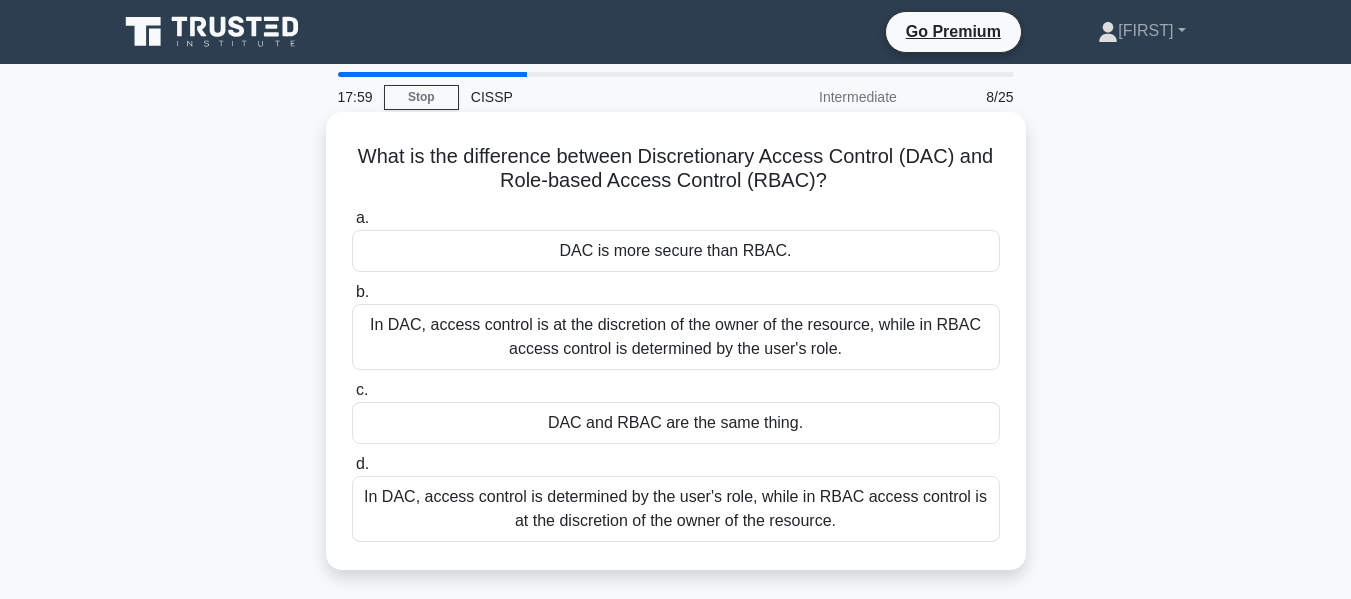 click on "In DAC, access control is at the discretion of the owner of the resource, while in RBAC access control is determined by the user's role." at bounding box center [676, 337] 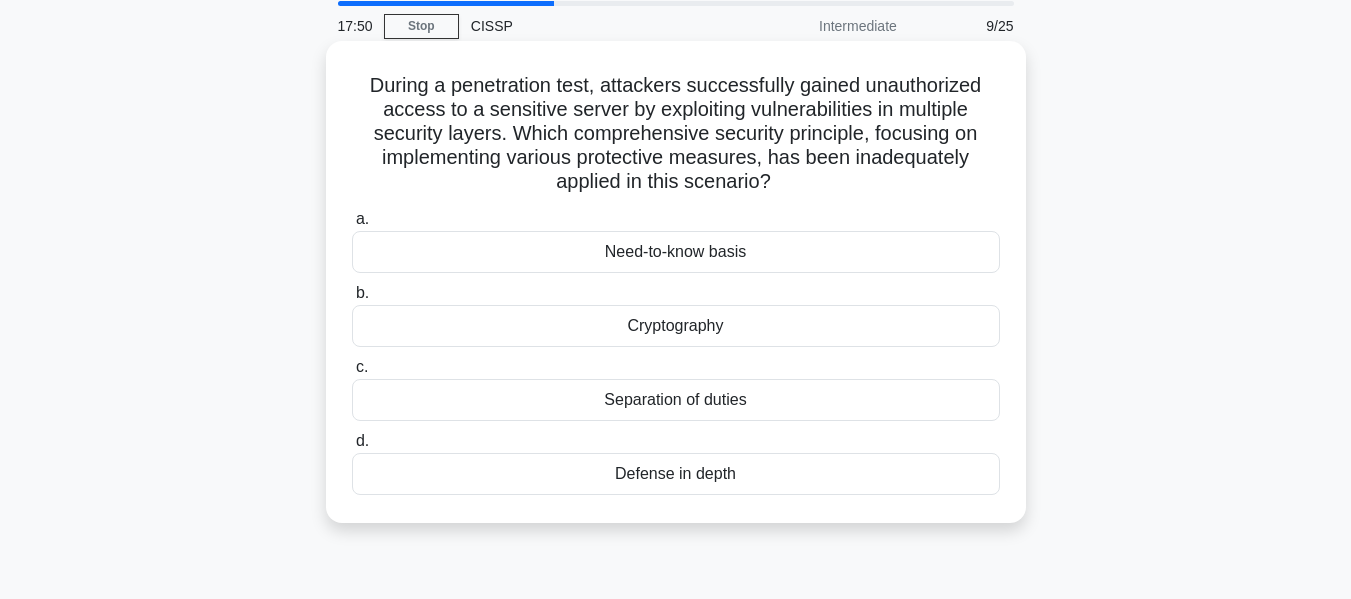 scroll, scrollTop: 100, scrollLeft: 0, axis: vertical 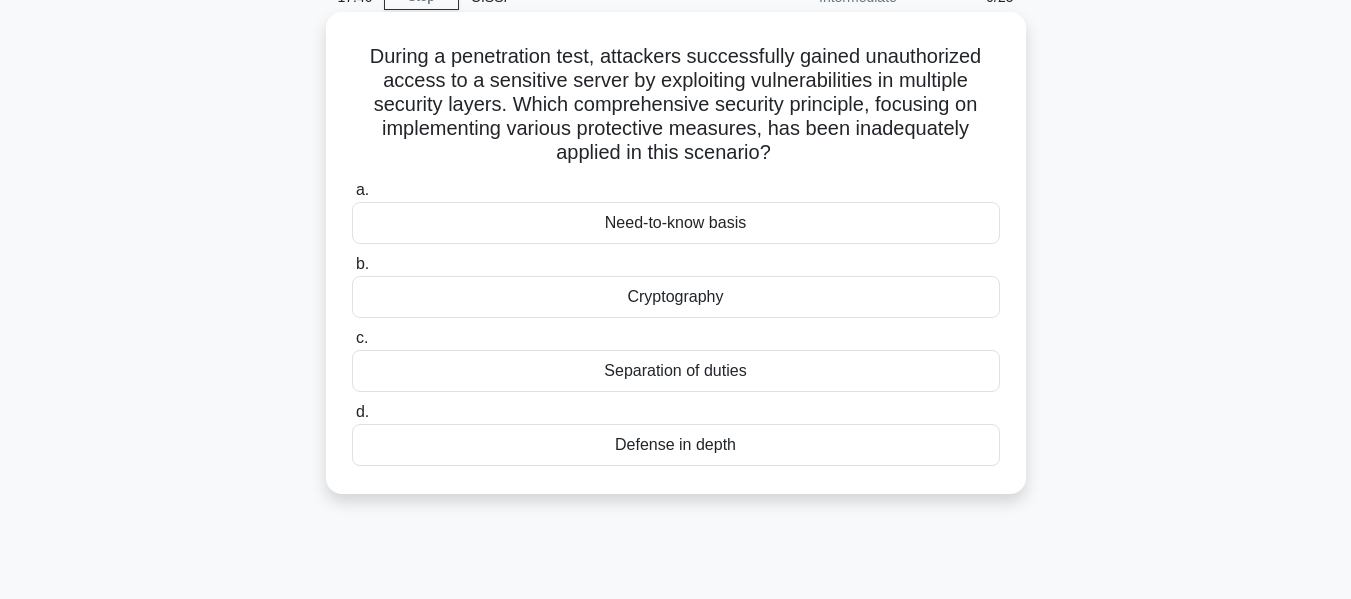 click on "Defense in depth" at bounding box center [676, 445] 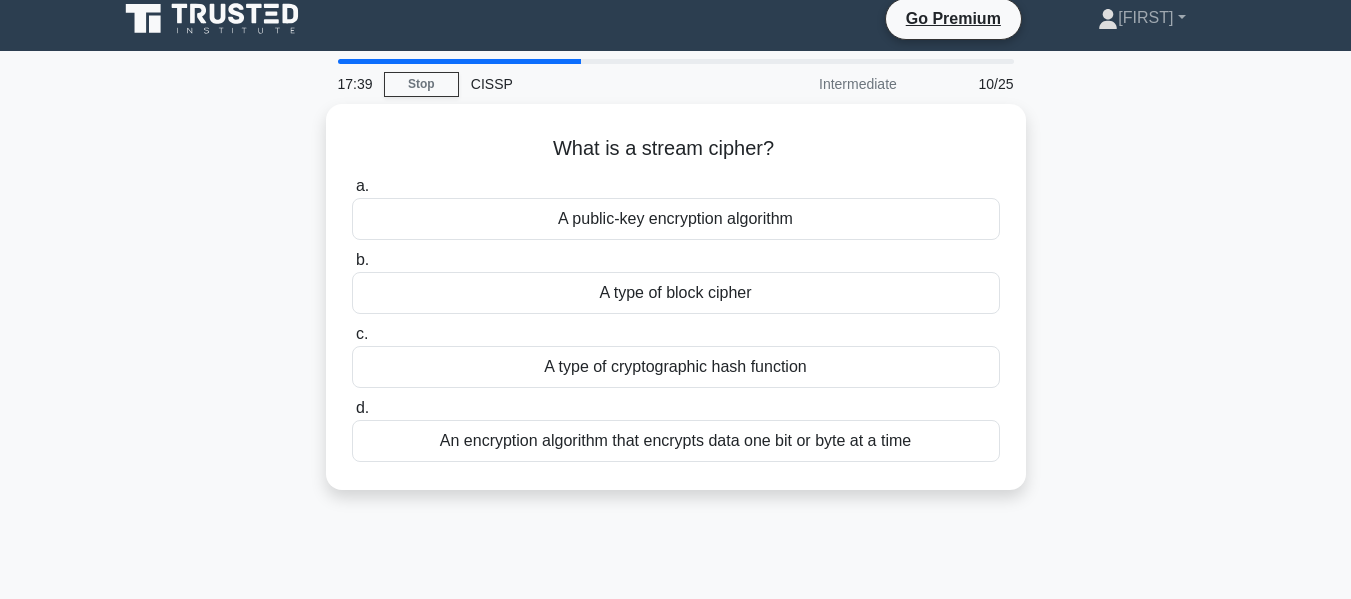 scroll, scrollTop: 0, scrollLeft: 0, axis: both 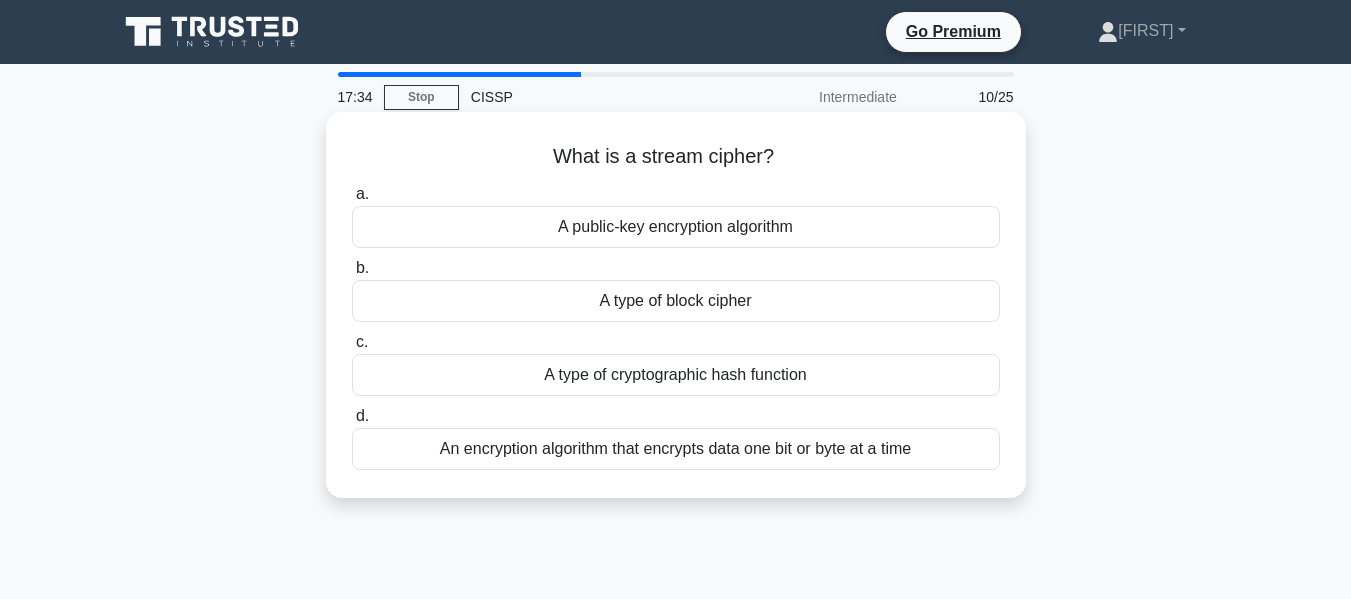 click on "An encryption algorithm that encrypts data one bit or byte at a time" at bounding box center [676, 449] 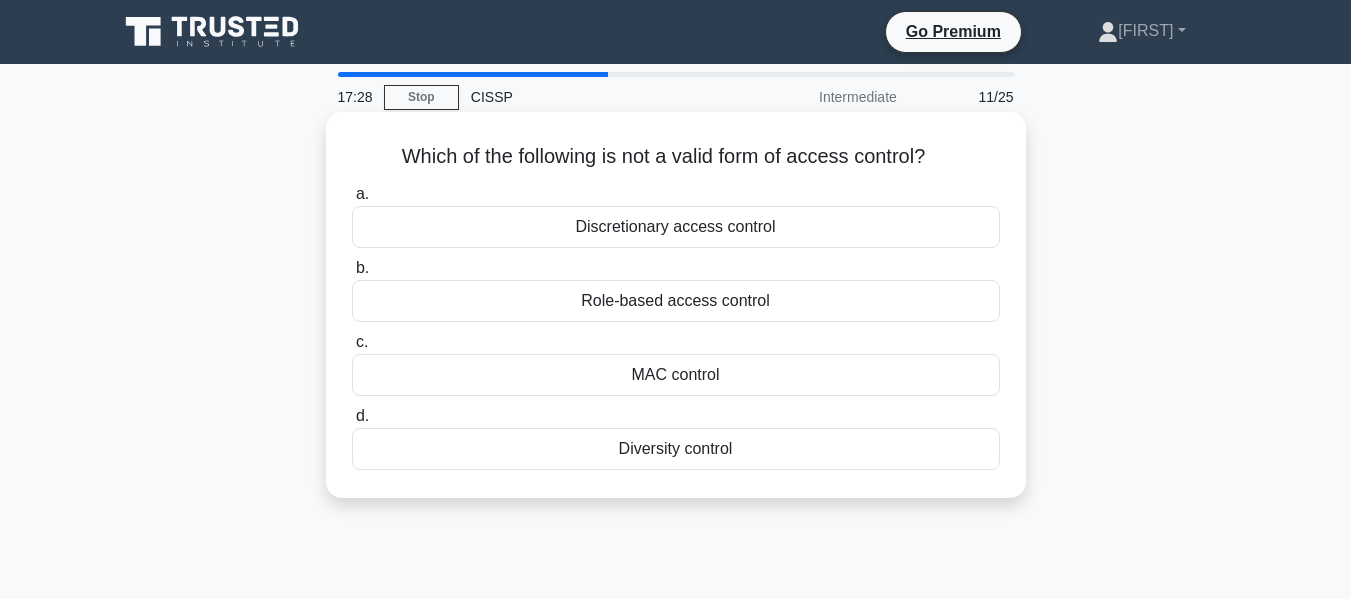 click on "Diversity control" at bounding box center [676, 449] 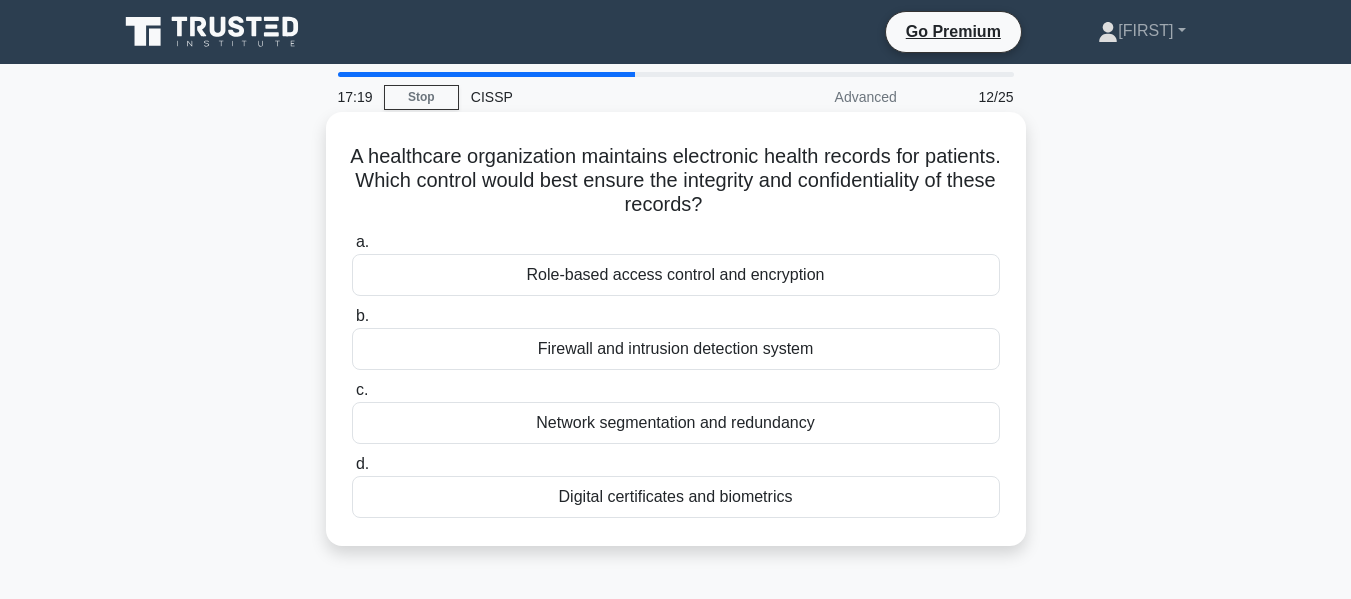 click on "Network segmentation and redundancy" at bounding box center [676, 423] 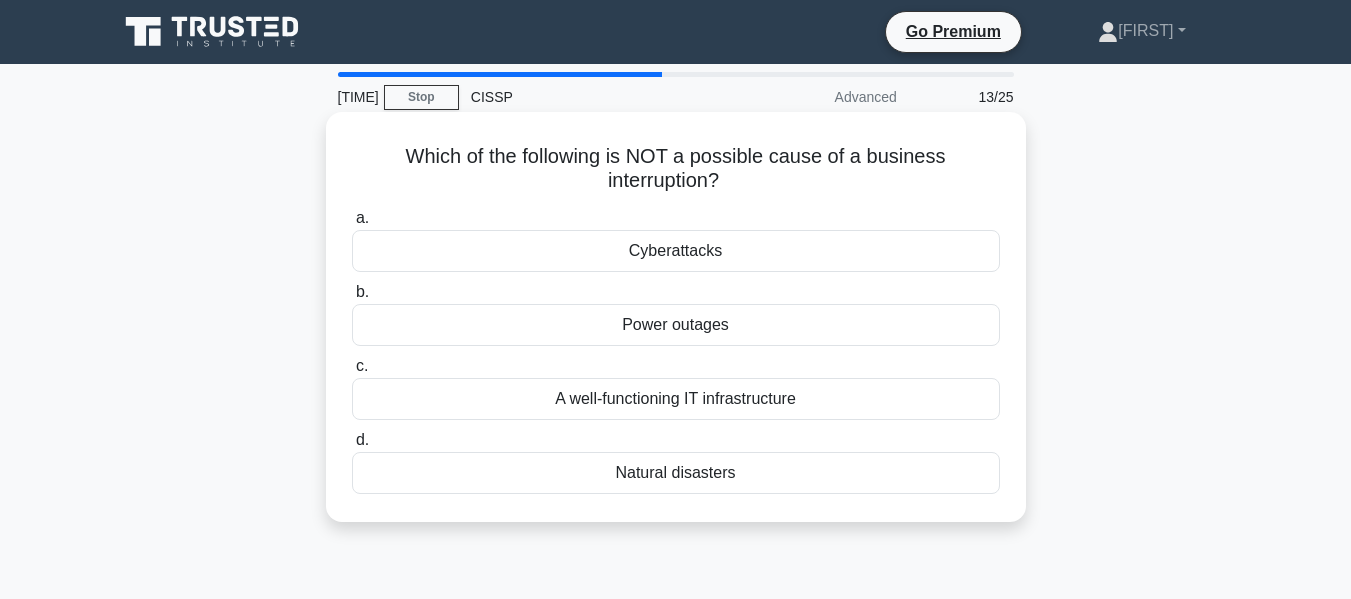click on "Natural disasters" at bounding box center (676, 473) 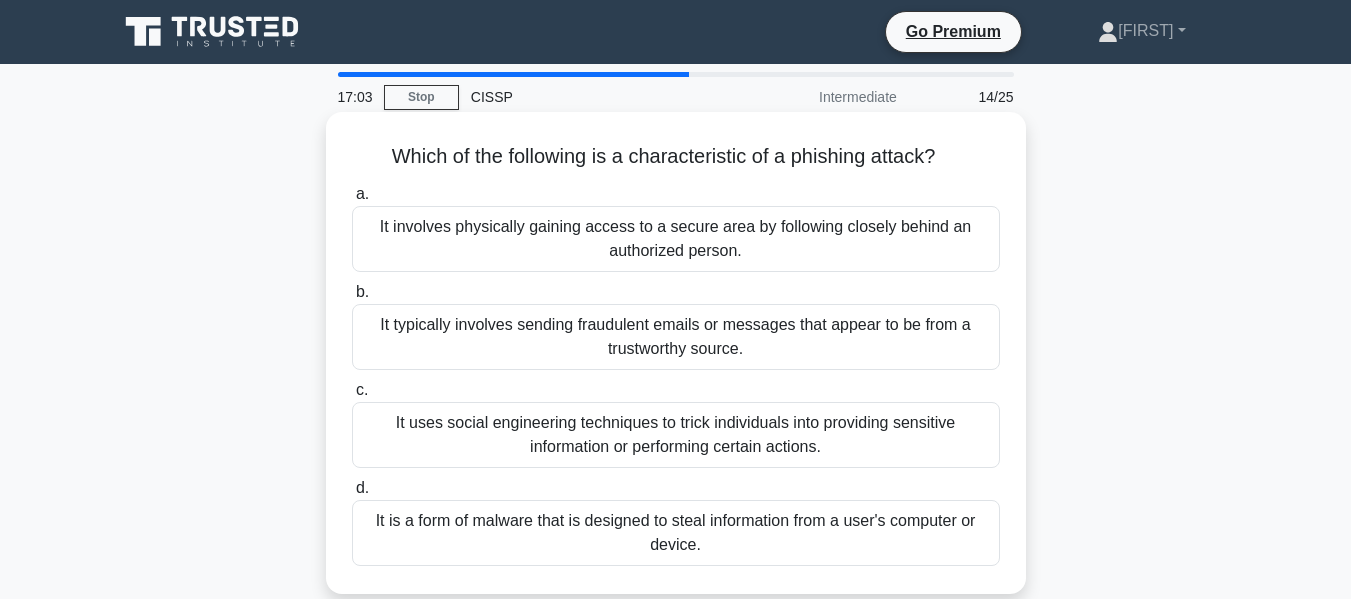 click on "It uses social engineering techniques to trick individuals into providing sensitive information or performing certain actions." at bounding box center (676, 435) 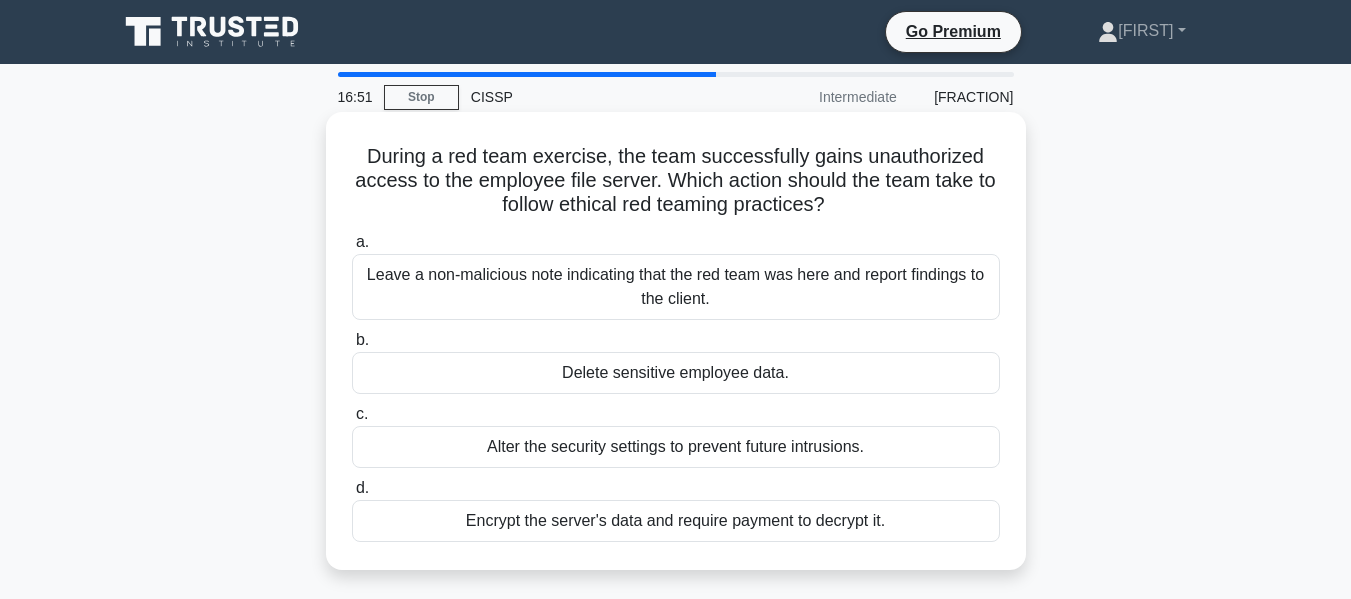 click on "Alter the security settings to prevent future intrusions." at bounding box center [676, 447] 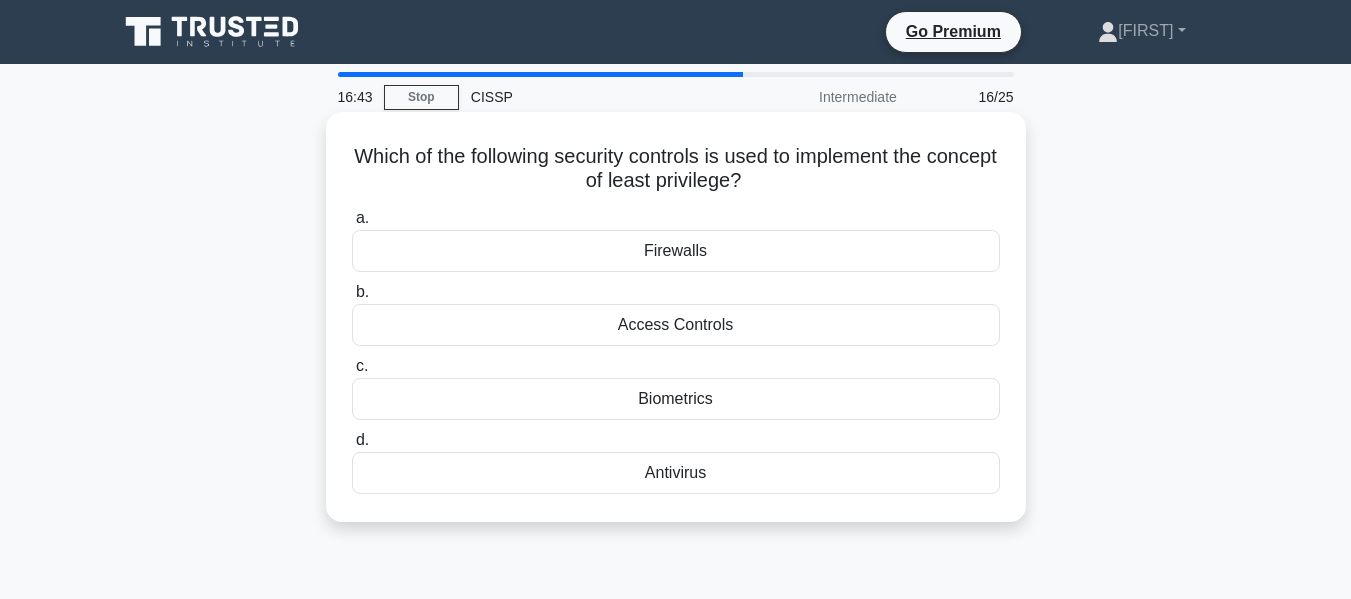 click on "Access Controls" at bounding box center (676, 325) 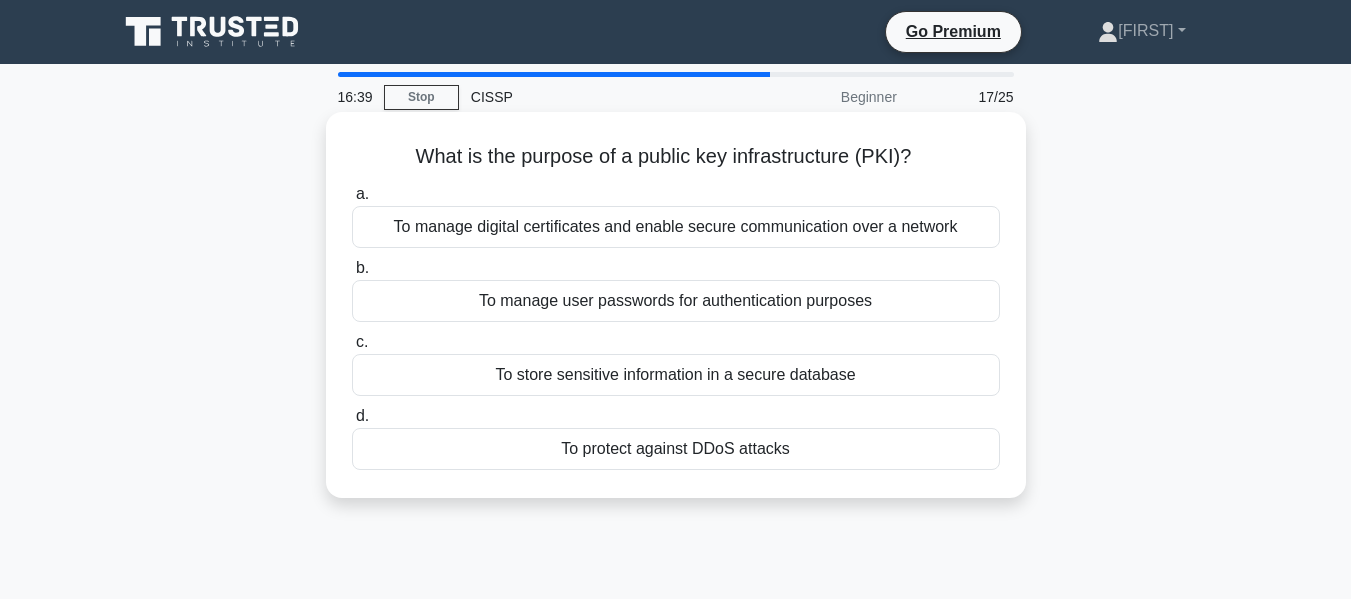 click on "To manage digital certificates and enable secure communication over a network" at bounding box center [676, 227] 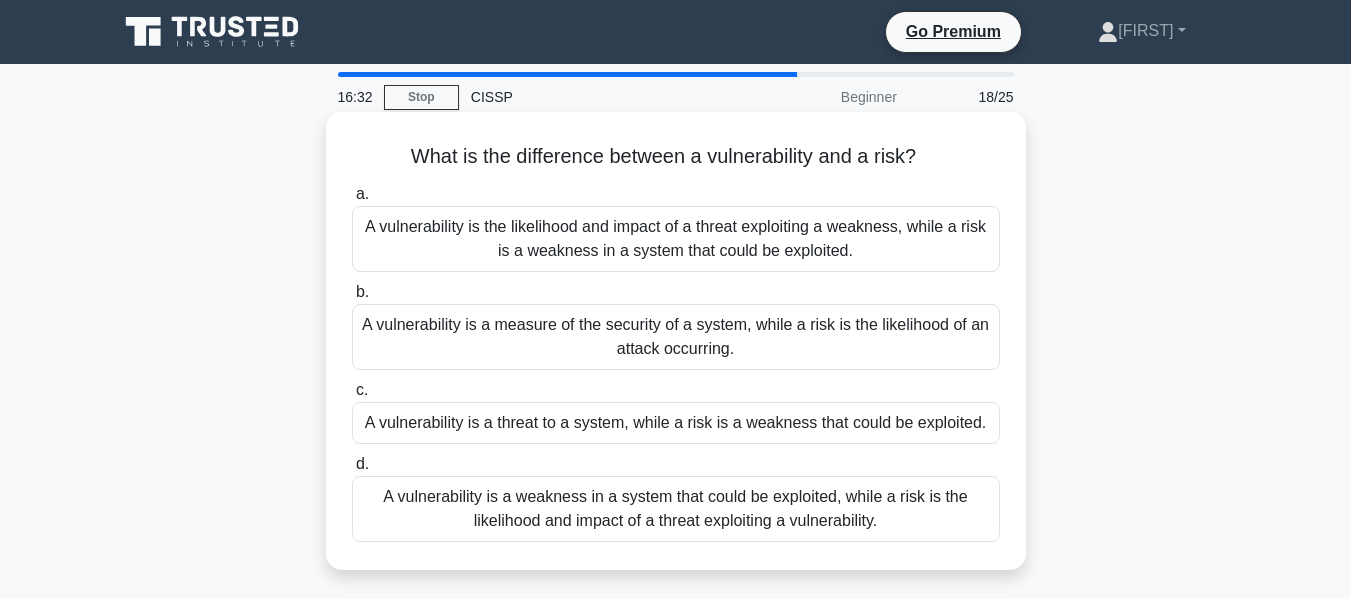 click on "A vulnerability is a weakness in a system that could be exploited, while a risk is the likelihood and impact of a threat exploiting a vulnerability." at bounding box center (676, 509) 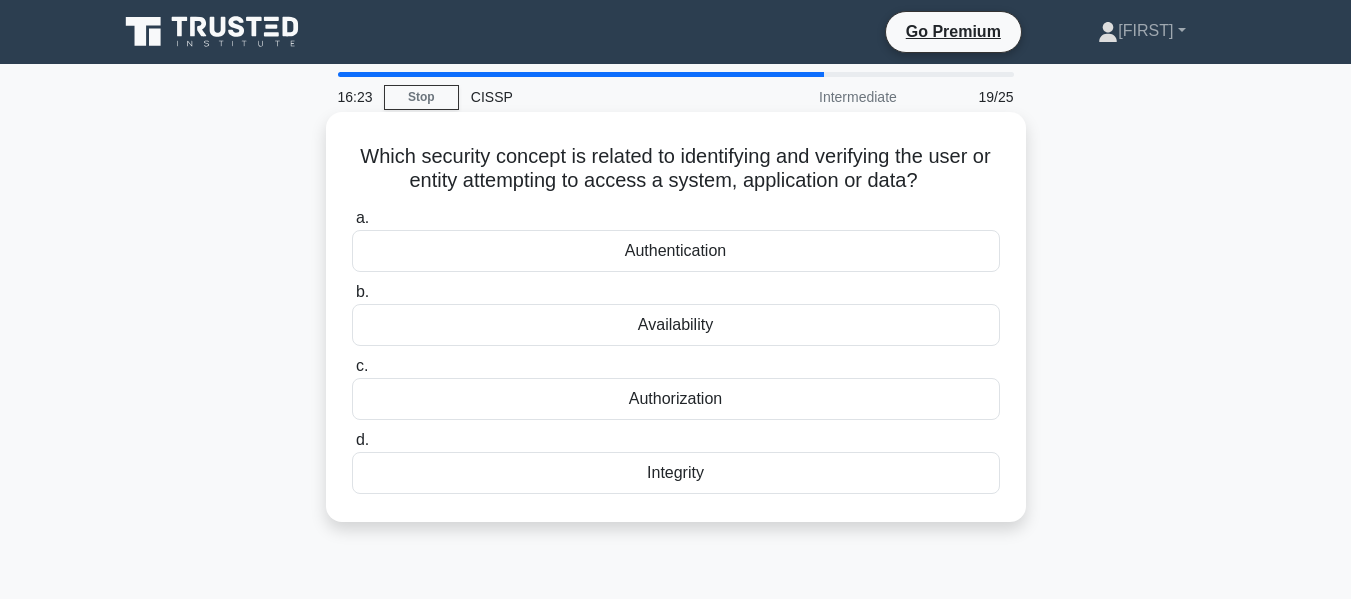 click on "Authentication" at bounding box center (676, 251) 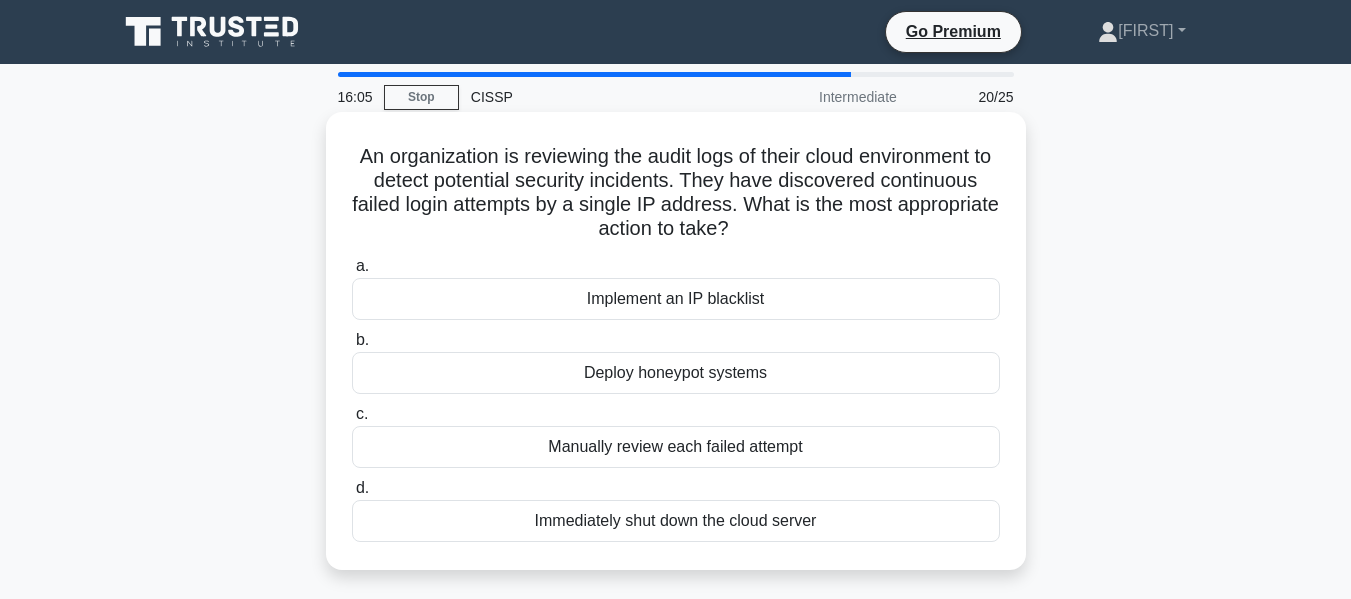 click on "Implement an IP blacklist" at bounding box center [676, 299] 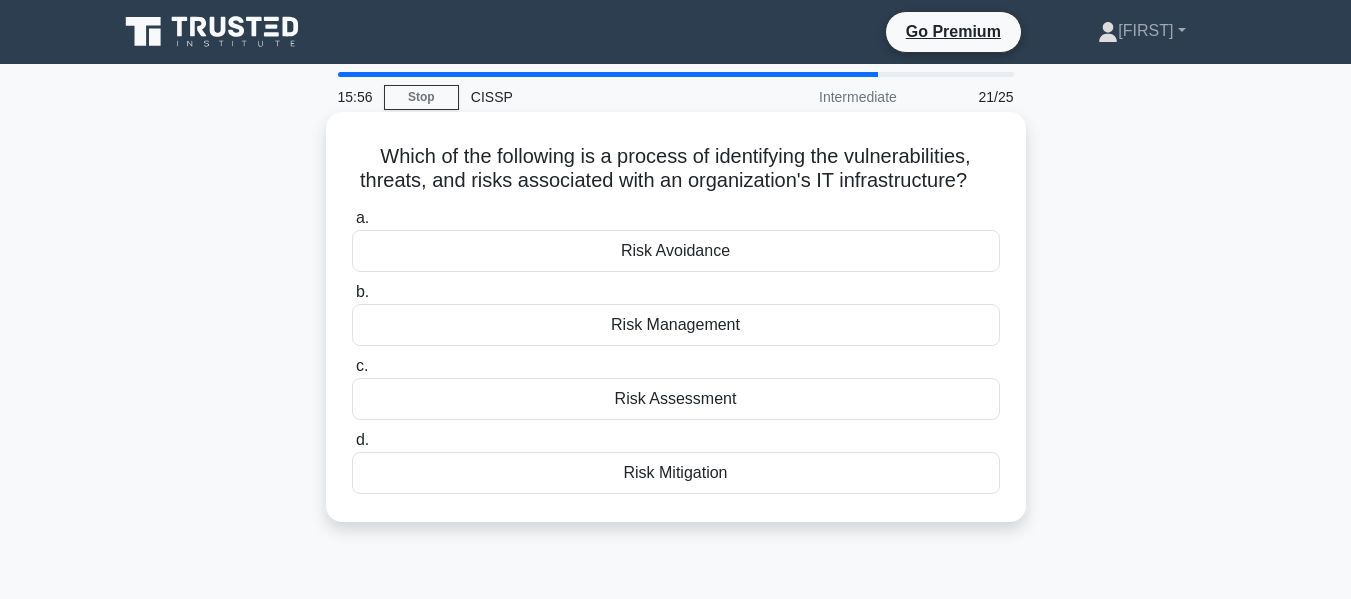 click on "Risk Assessment" at bounding box center (676, 399) 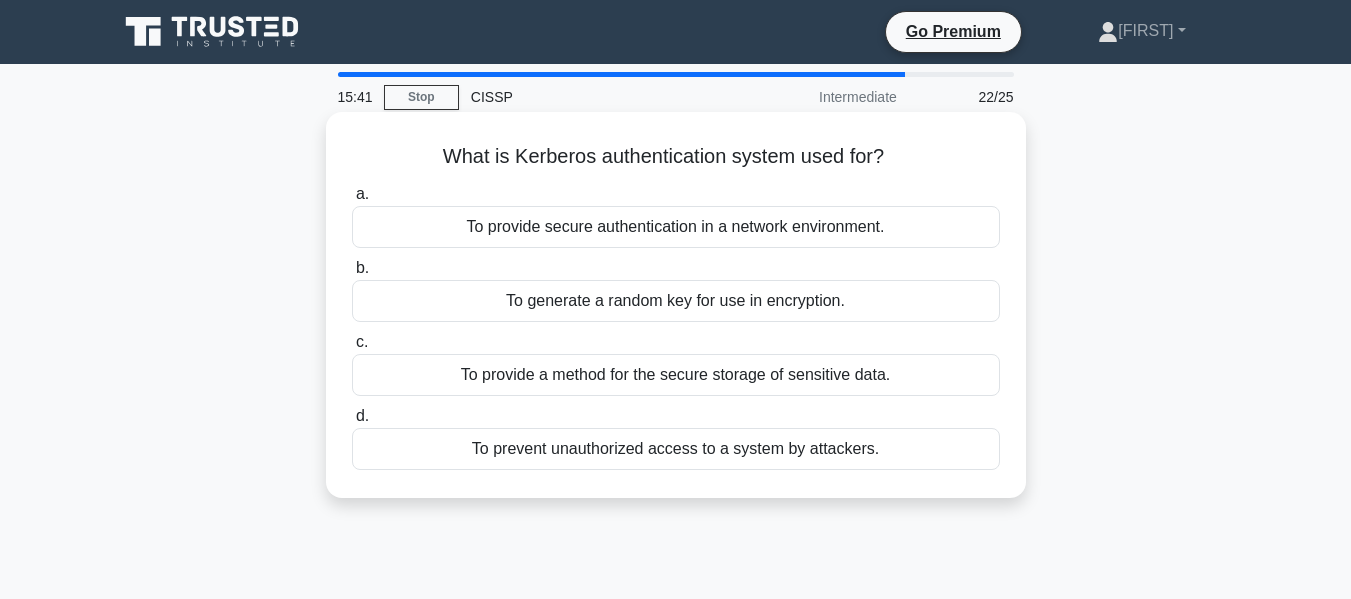 click on "To provide secure authentication in a network environment." at bounding box center (676, 227) 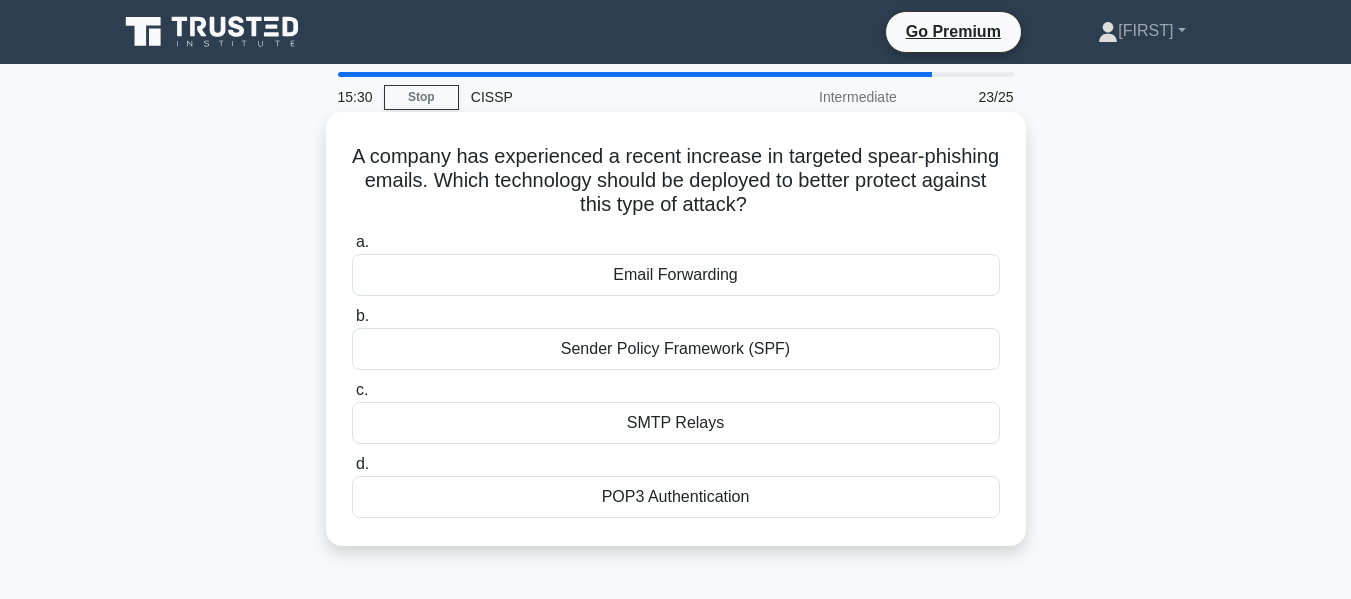 click on "SMTP Relays" at bounding box center (676, 423) 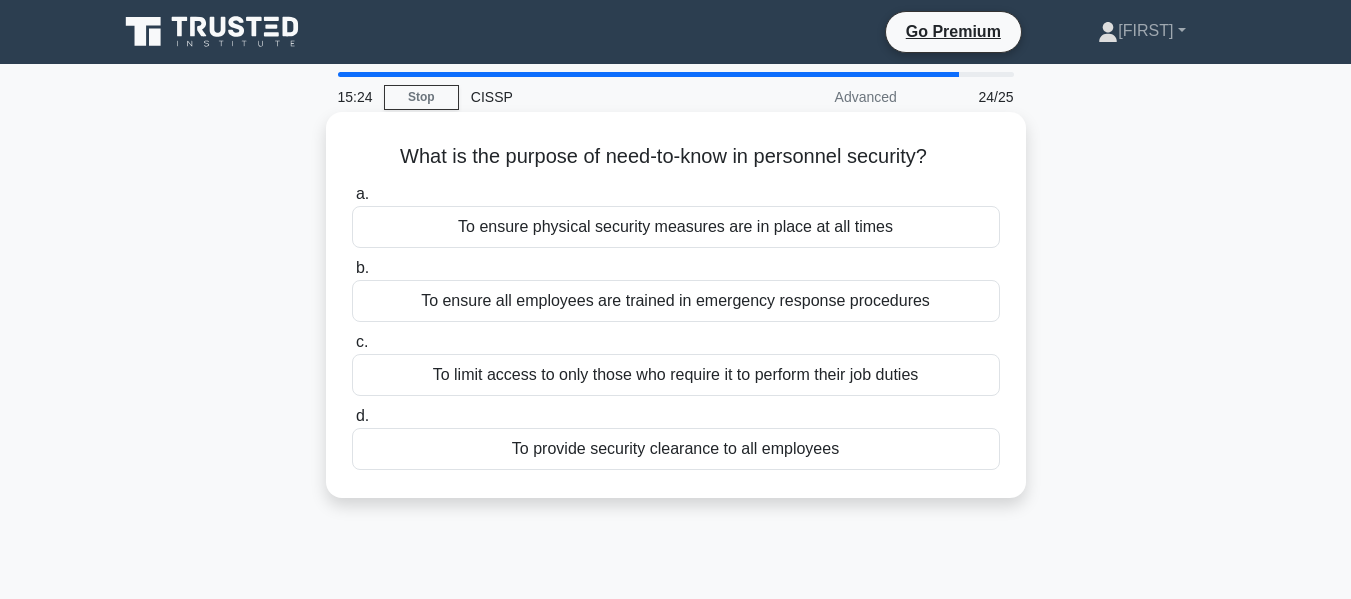 click on "To limit access to only those who require it to perform their job duties" at bounding box center (676, 375) 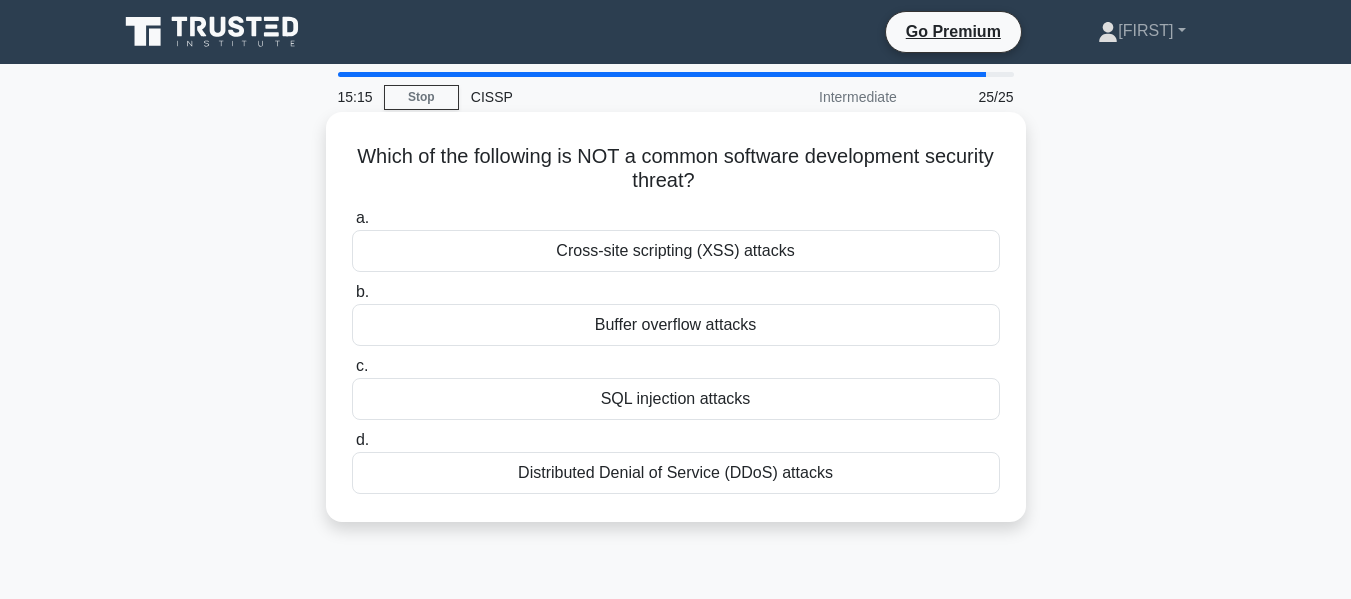 click on "Cross-site scripting (XSS) attacks" at bounding box center (676, 251) 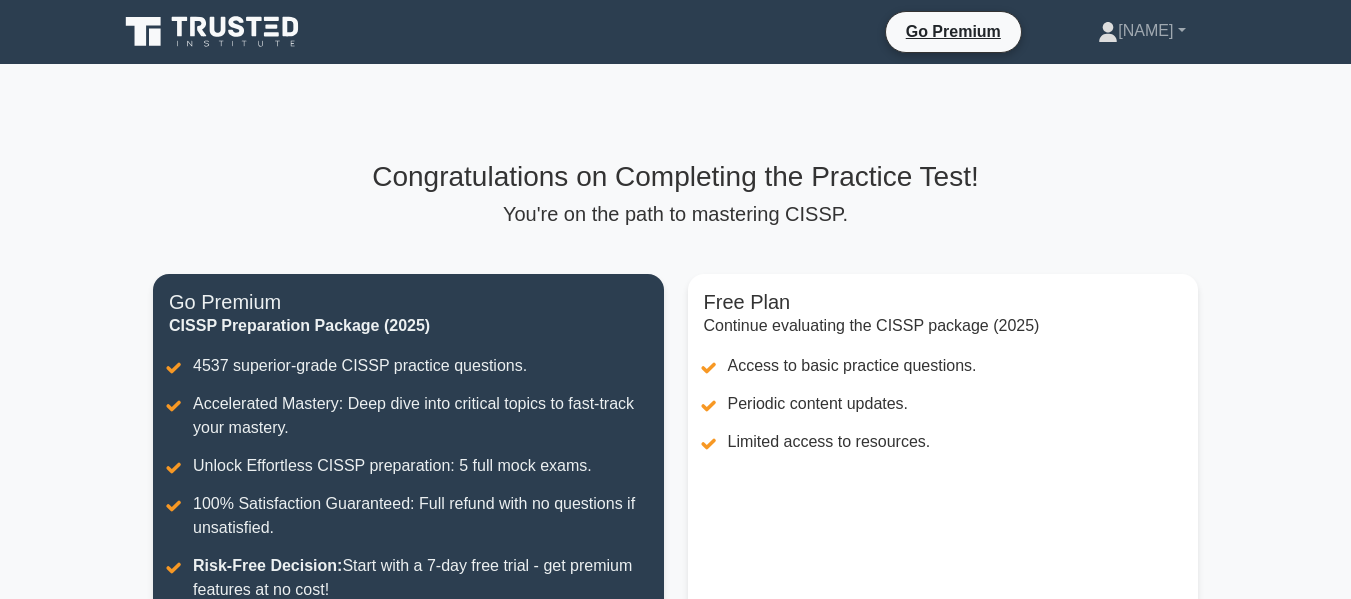 scroll, scrollTop: 77, scrollLeft: 0, axis: vertical 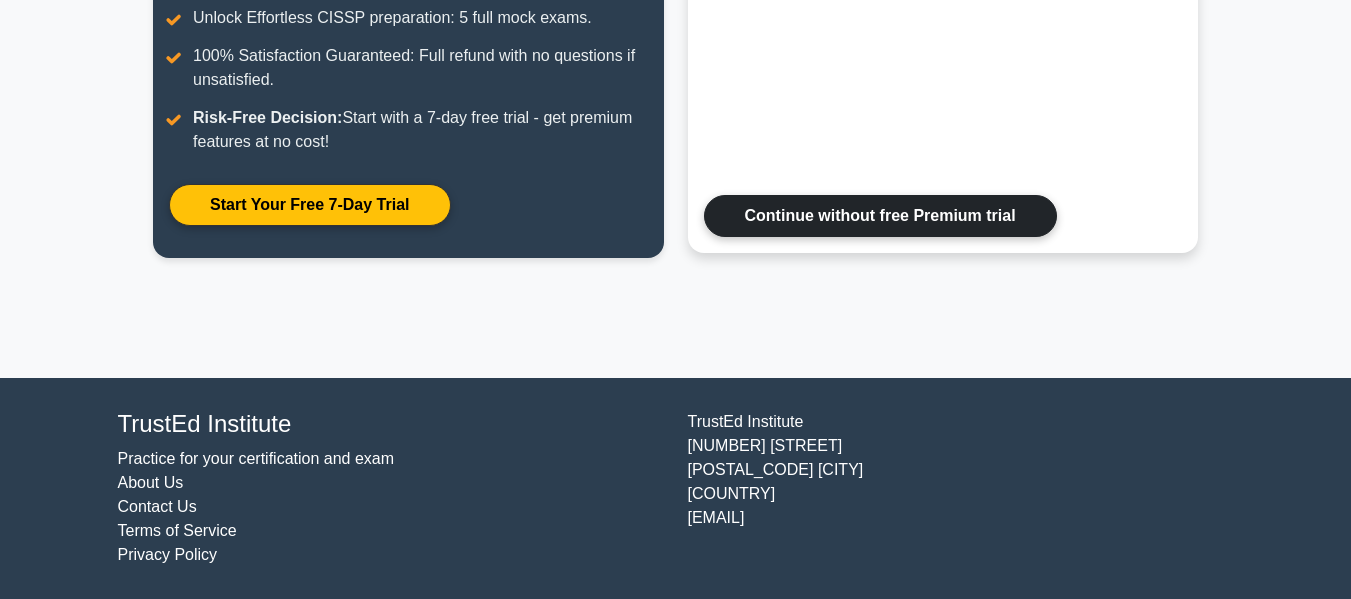 click on "Continue without free Premium trial" at bounding box center [880, 216] 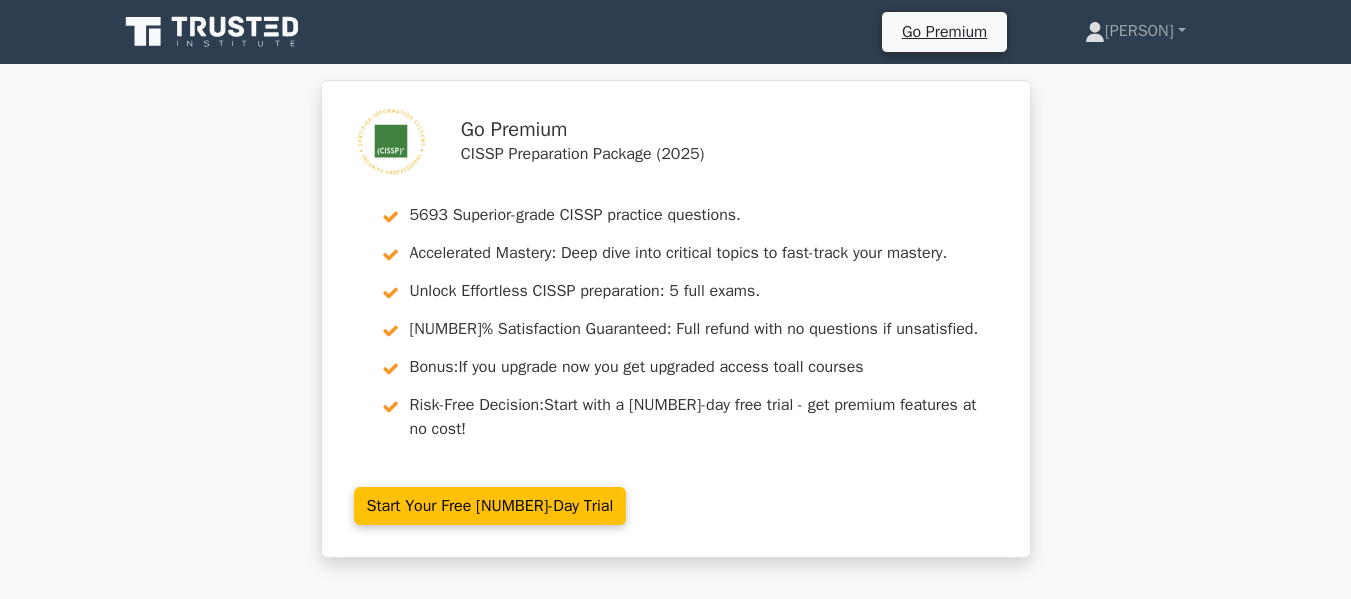 scroll, scrollTop: 0, scrollLeft: 0, axis: both 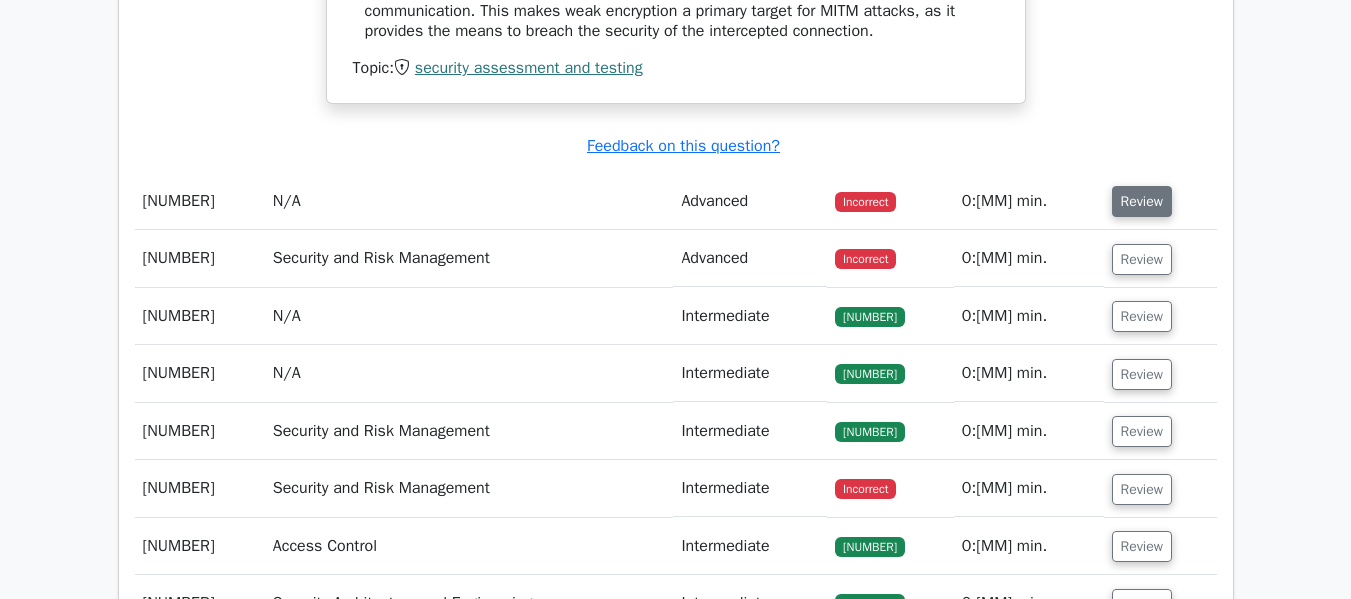 click on "Review" at bounding box center [1142, 201] 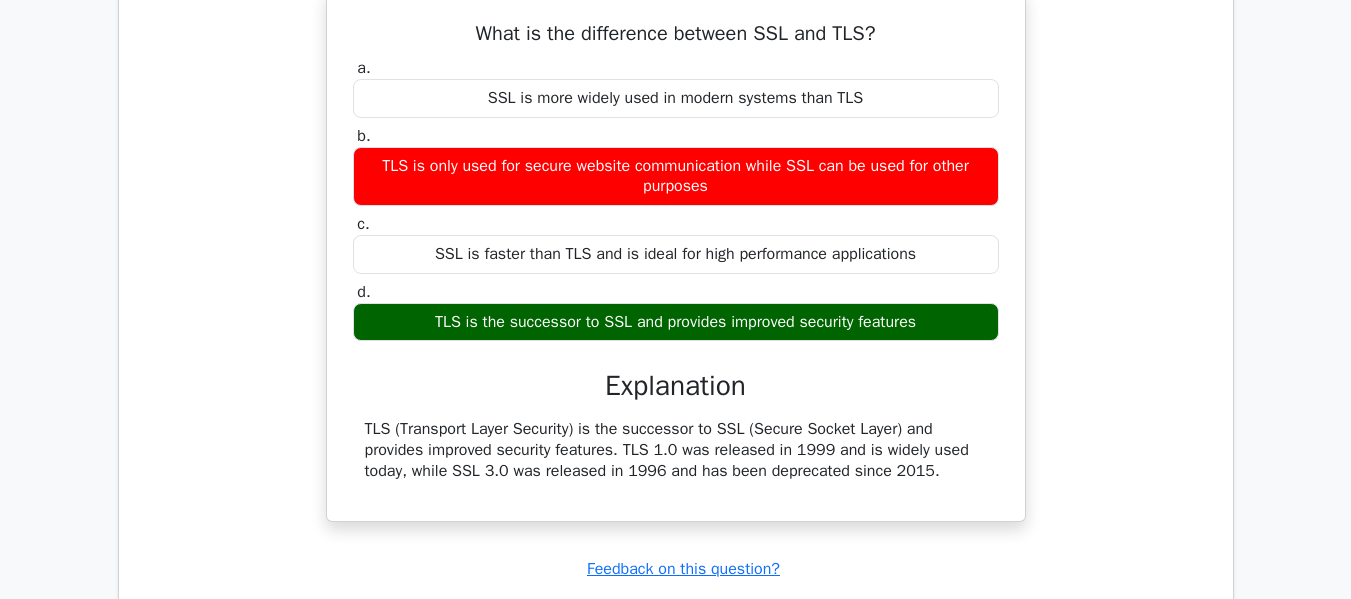 scroll, scrollTop: 2900, scrollLeft: 0, axis: vertical 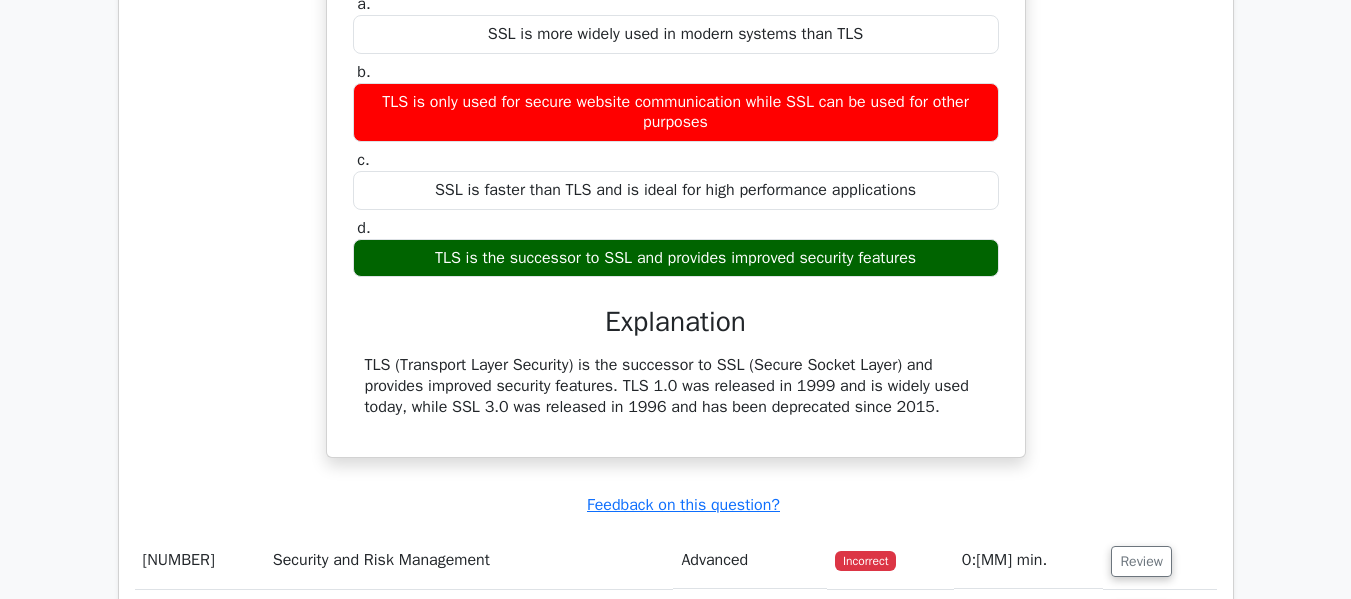 type 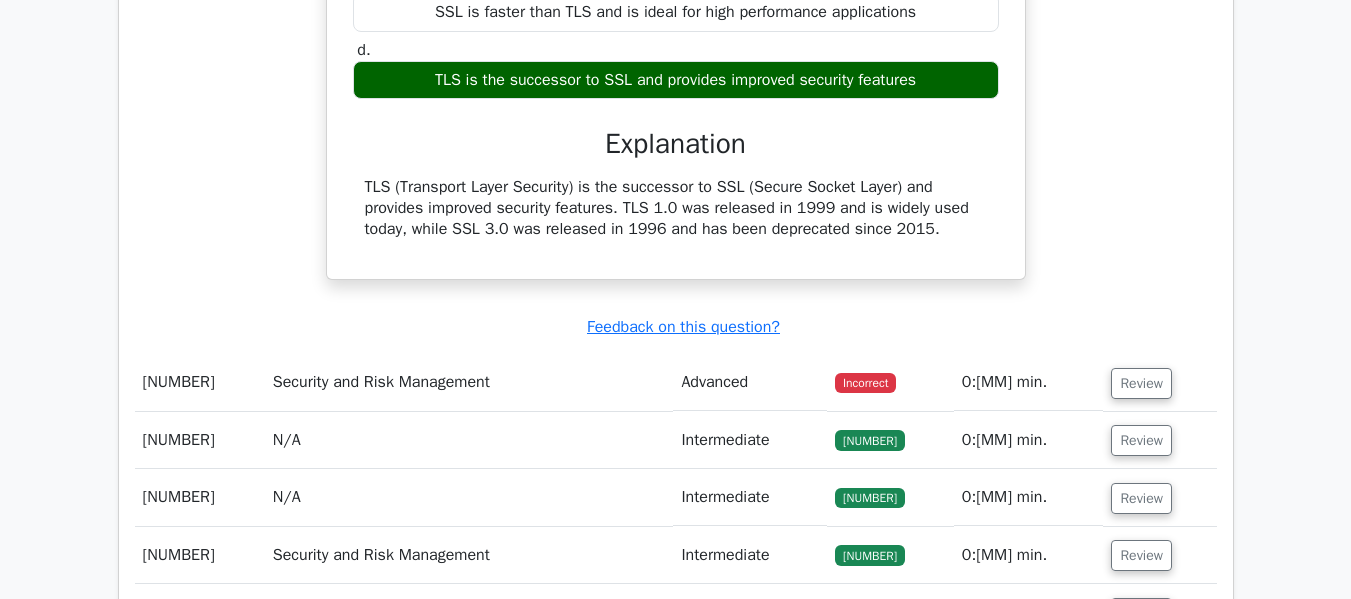 scroll, scrollTop: 3200, scrollLeft: 0, axis: vertical 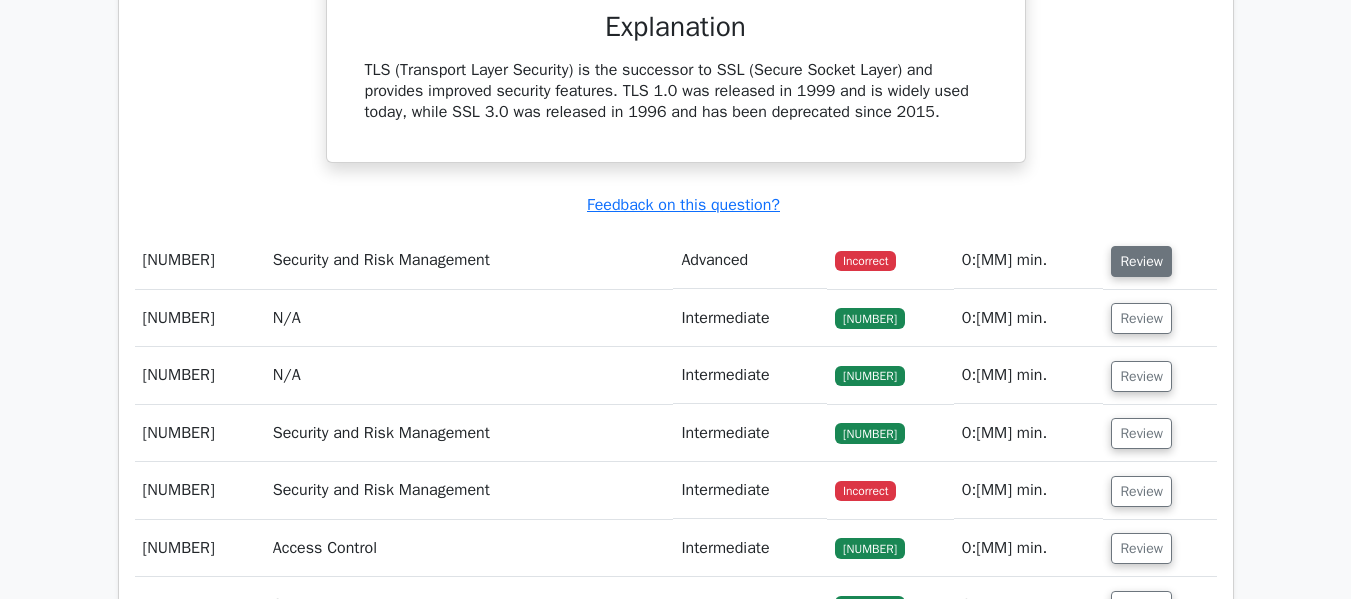 click on "Review" at bounding box center [1141, 261] 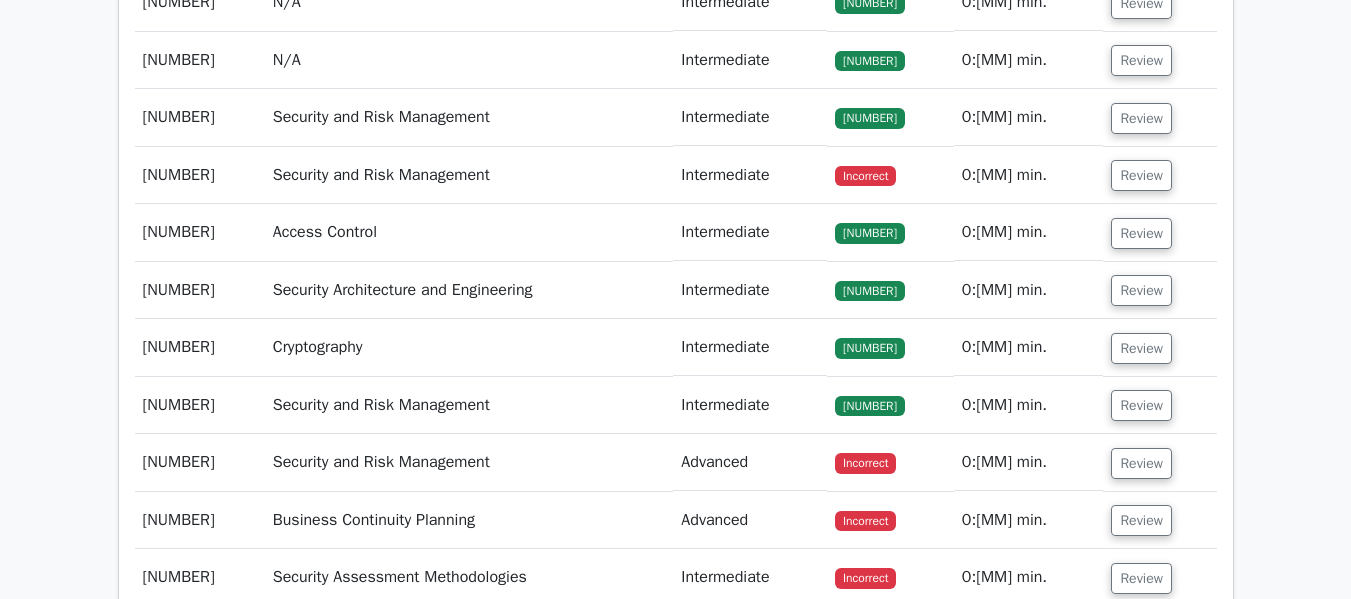 scroll, scrollTop: 4300, scrollLeft: 0, axis: vertical 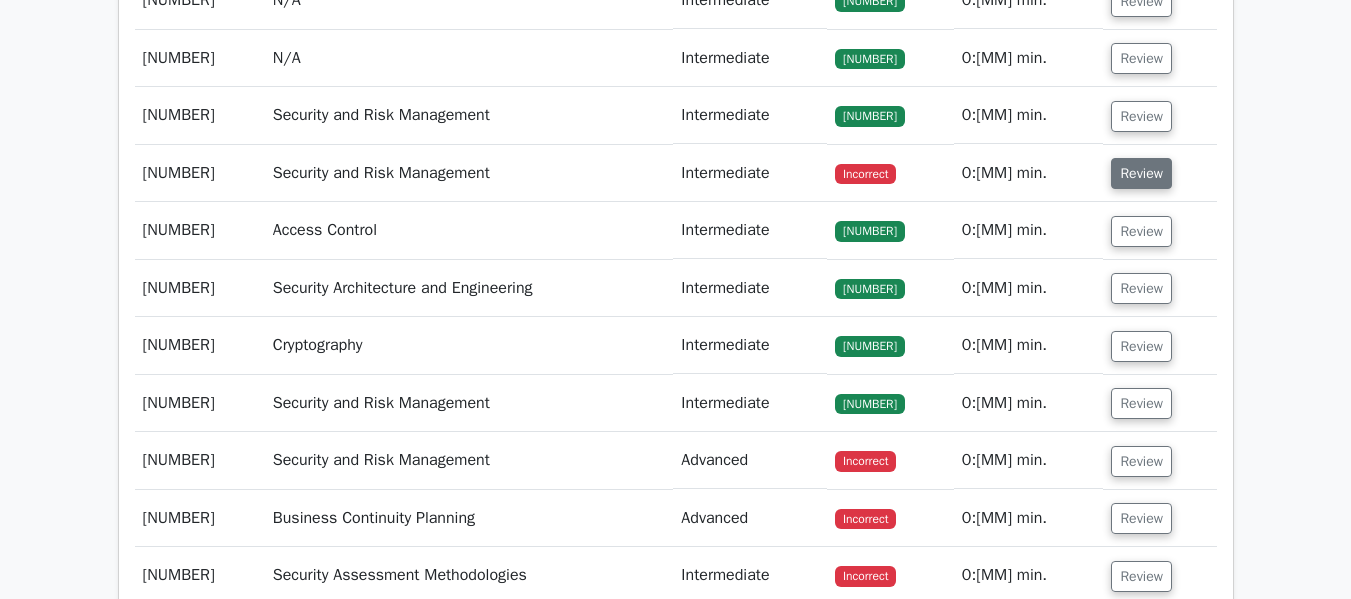 click on "Review" at bounding box center [1141, 173] 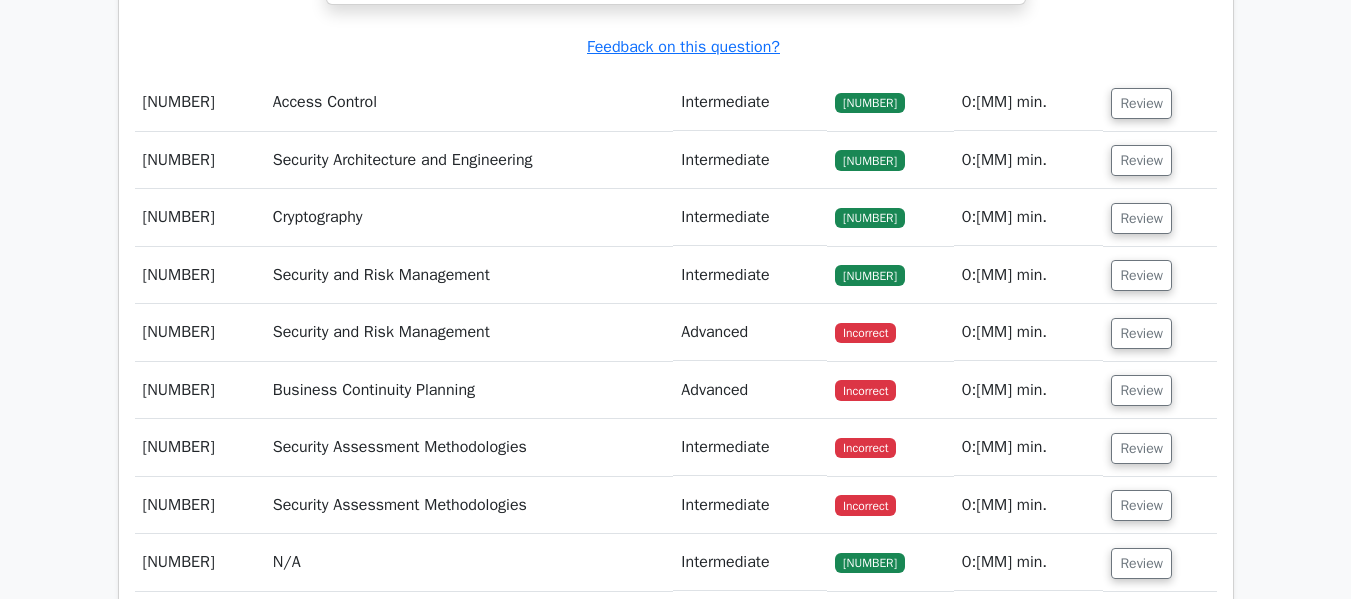 scroll, scrollTop: 5300, scrollLeft: 0, axis: vertical 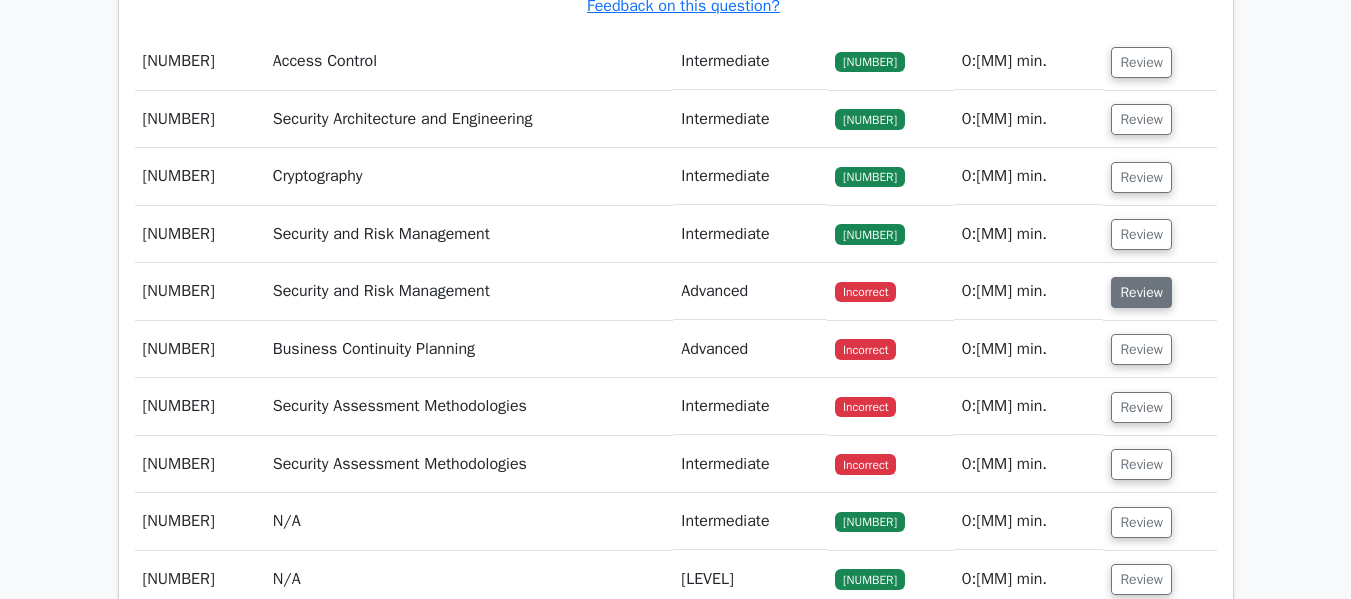 click on "Review" at bounding box center [1141, 292] 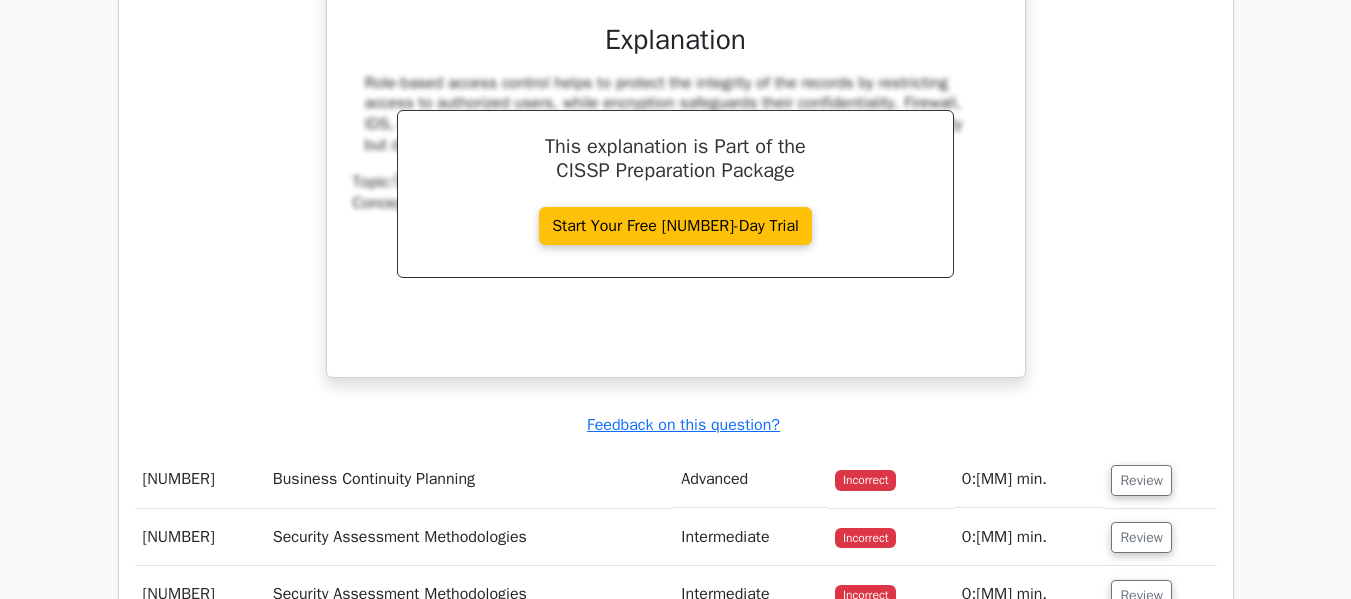scroll, scrollTop: 6200, scrollLeft: 0, axis: vertical 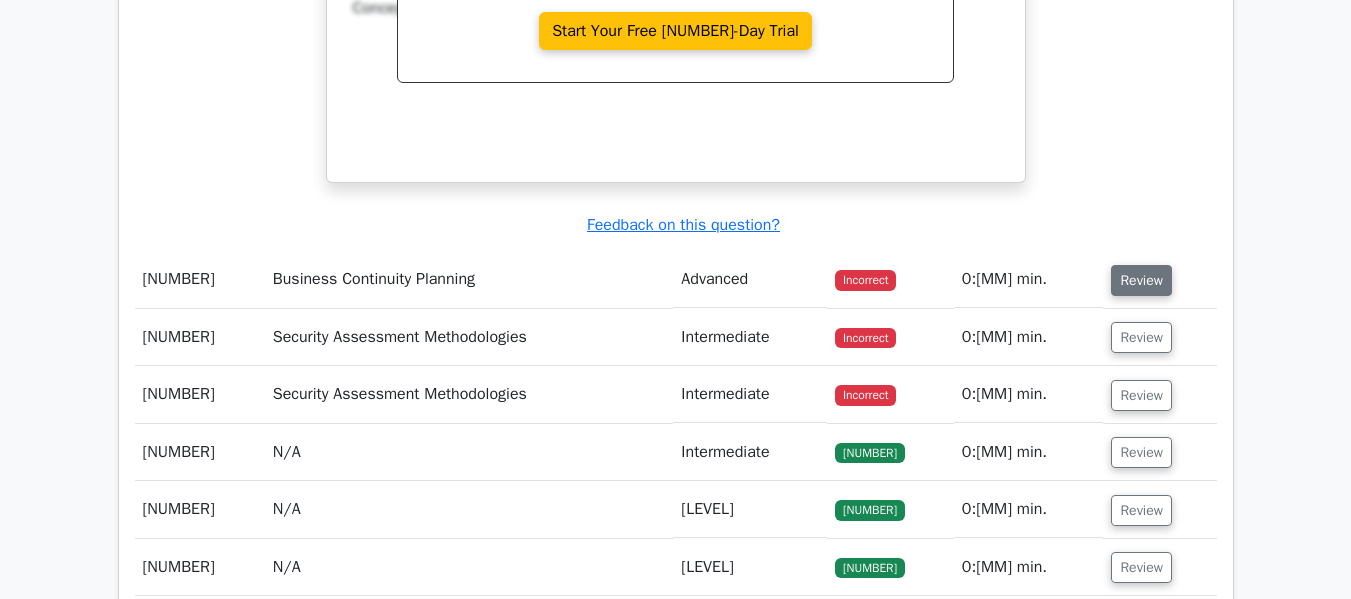 click on "Review" at bounding box center (1141, 280) 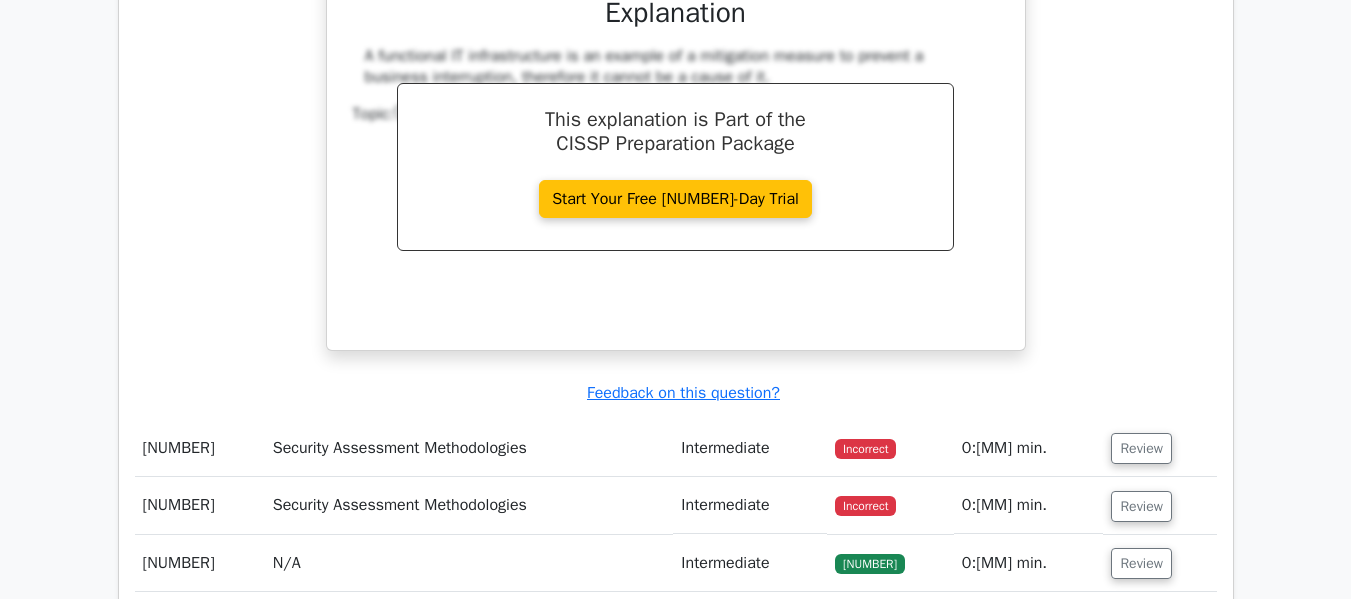 scroll, scrollTop: 6900, scrollLeft: 0, axis: vertical 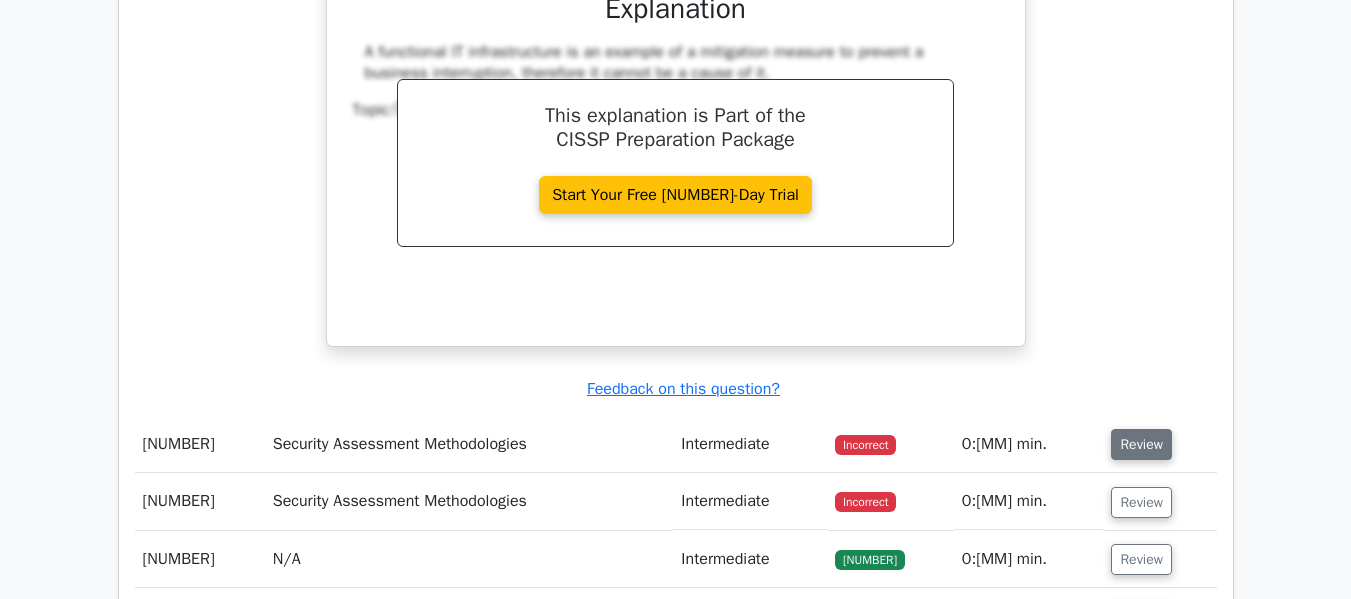 click on "Review" at bounding box center [1141, 444] 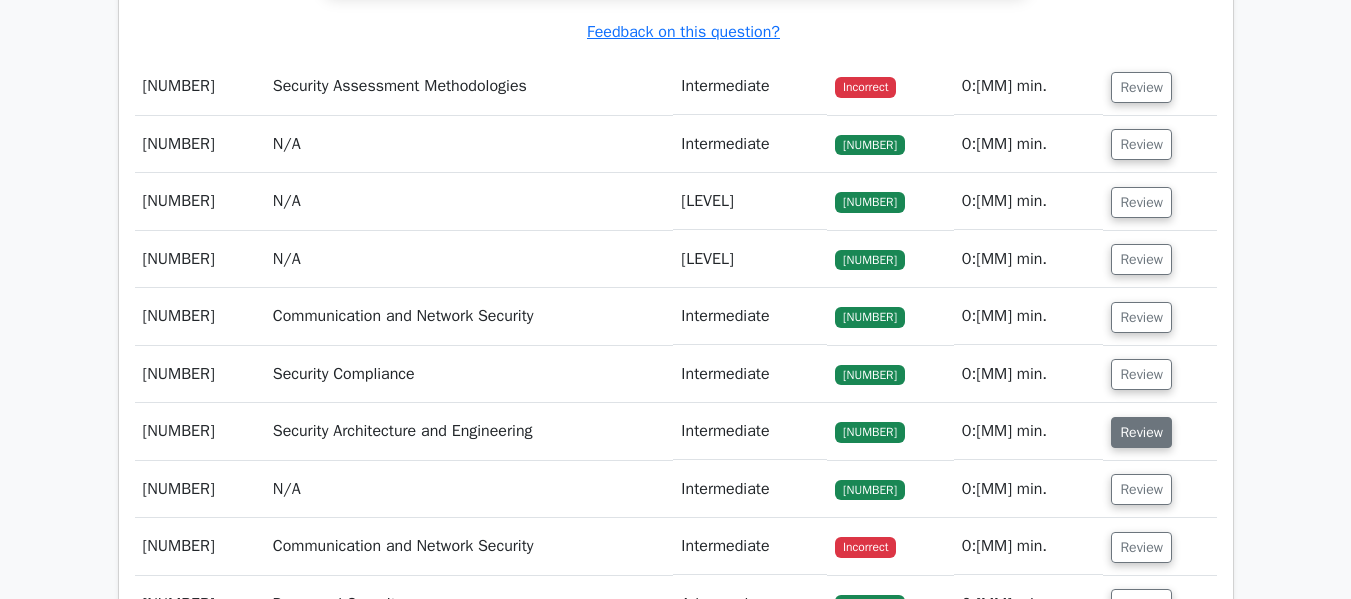scroll, scrollTop: 7900, scrollLeft: 0, axis: vertical 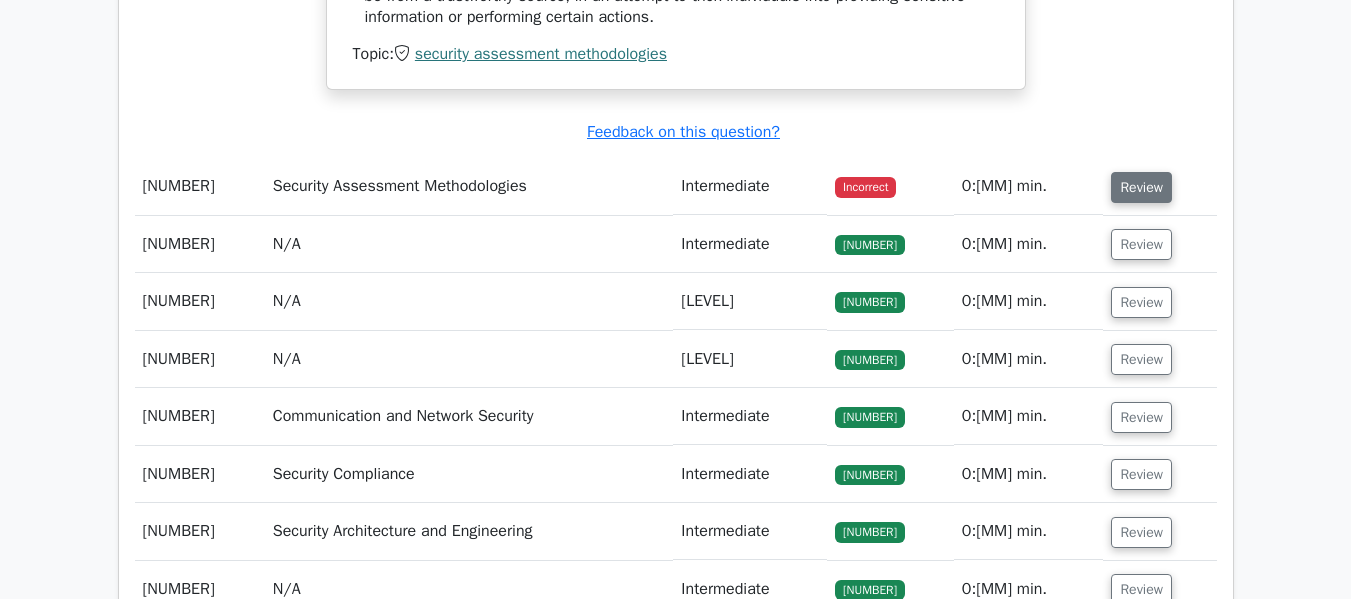 click on "Review" at bounding box center [1141, 187] 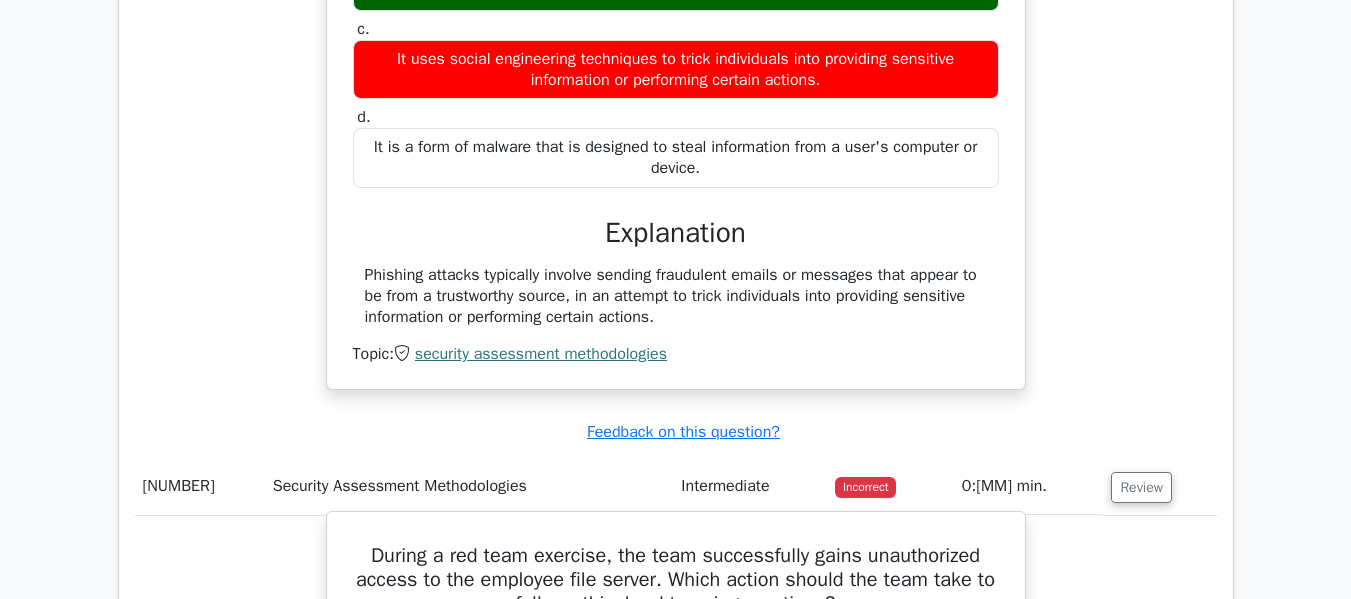 scroll, scrollTop: 7100, scrollLeft: 0, axis: vertical 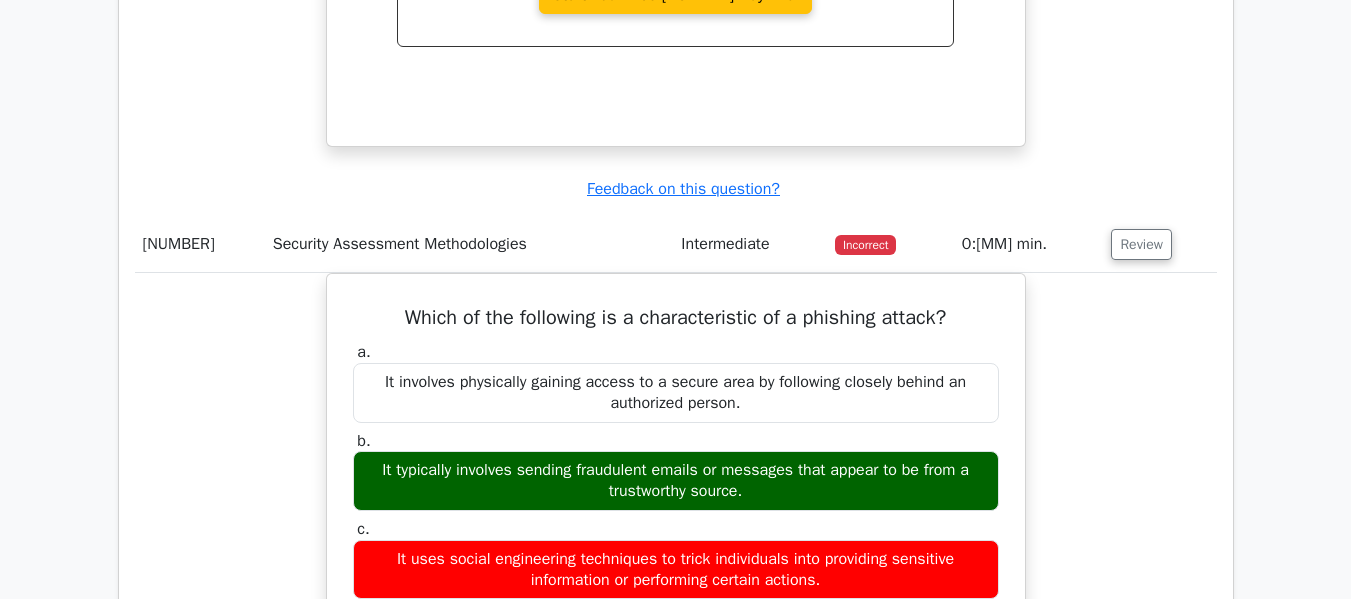 type 